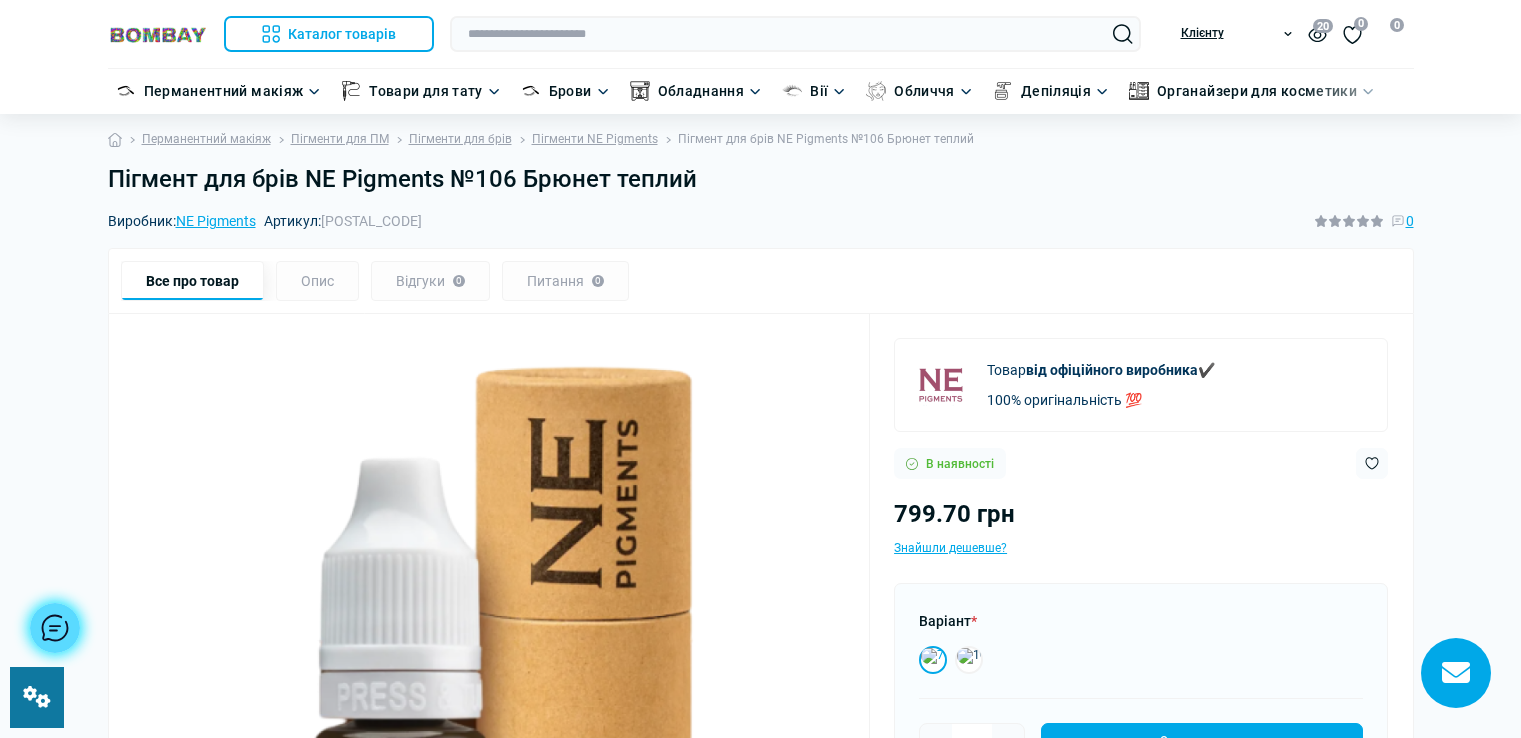 click on "Пігмент для брів NE Pigments №106 Брюнет теплий" at bounding box center (761, 179) 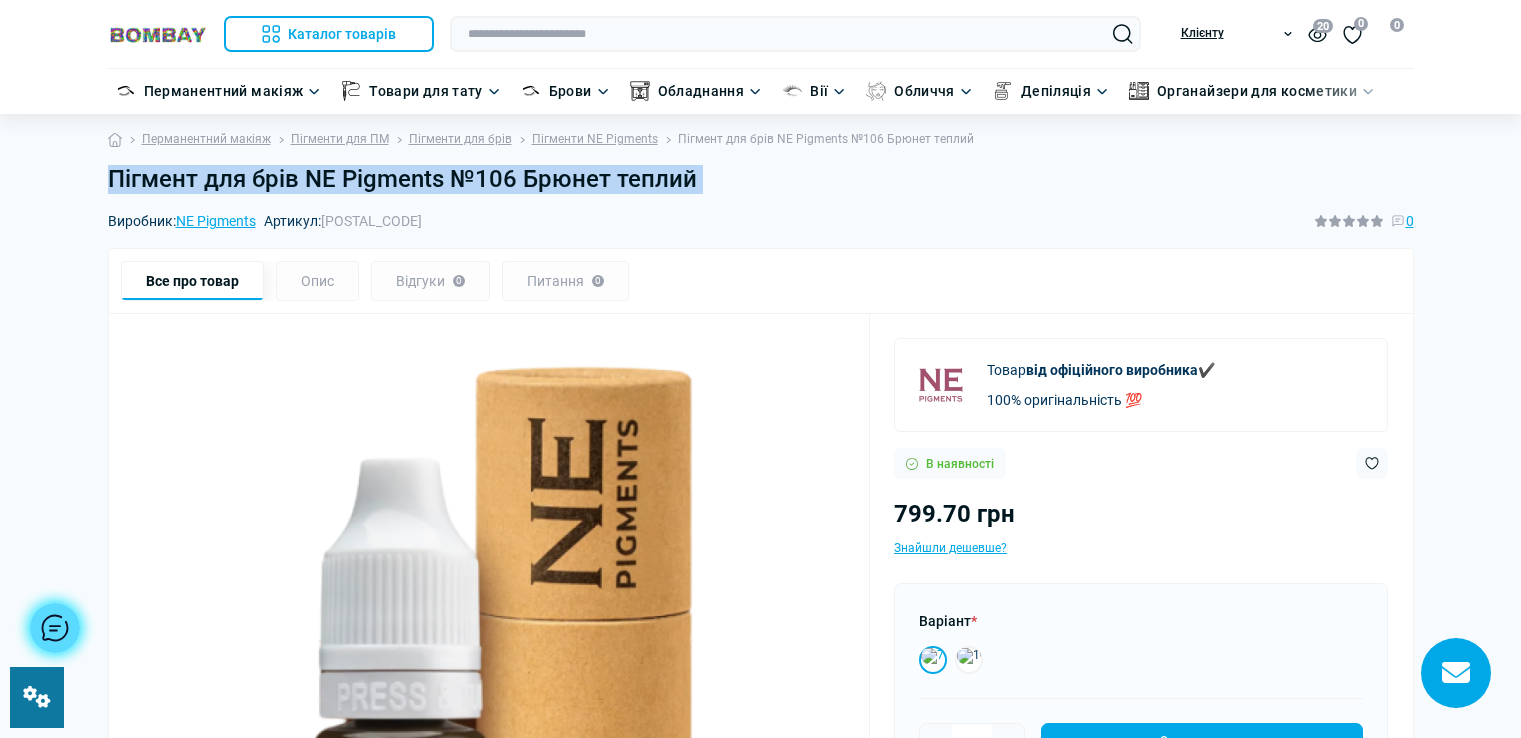 scroll, scrollTop: 0, scrollLeft: 0, axis: both 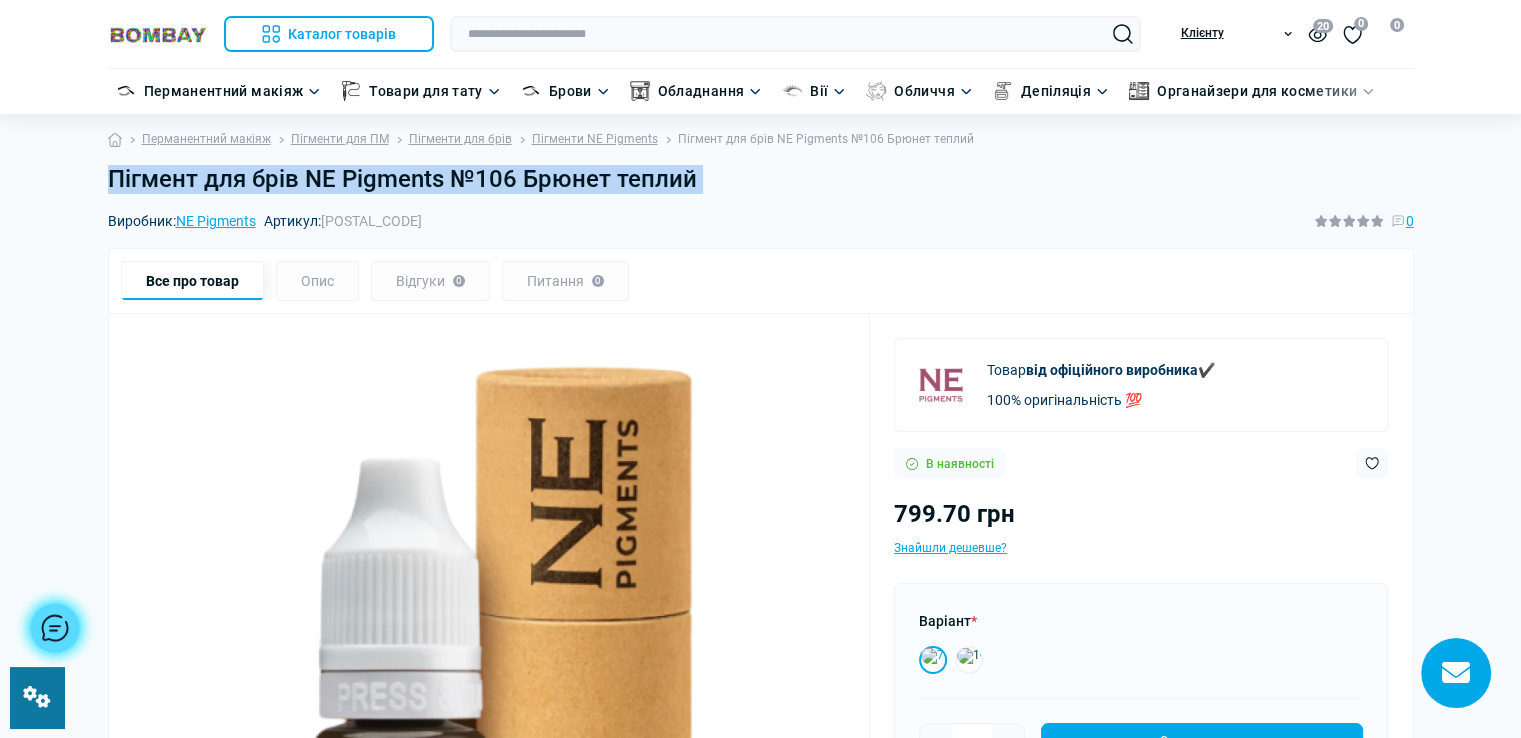 click on "Пігмент для брів NE Pigments №106 Брюнет теплий" at bounding box center (761, 179) 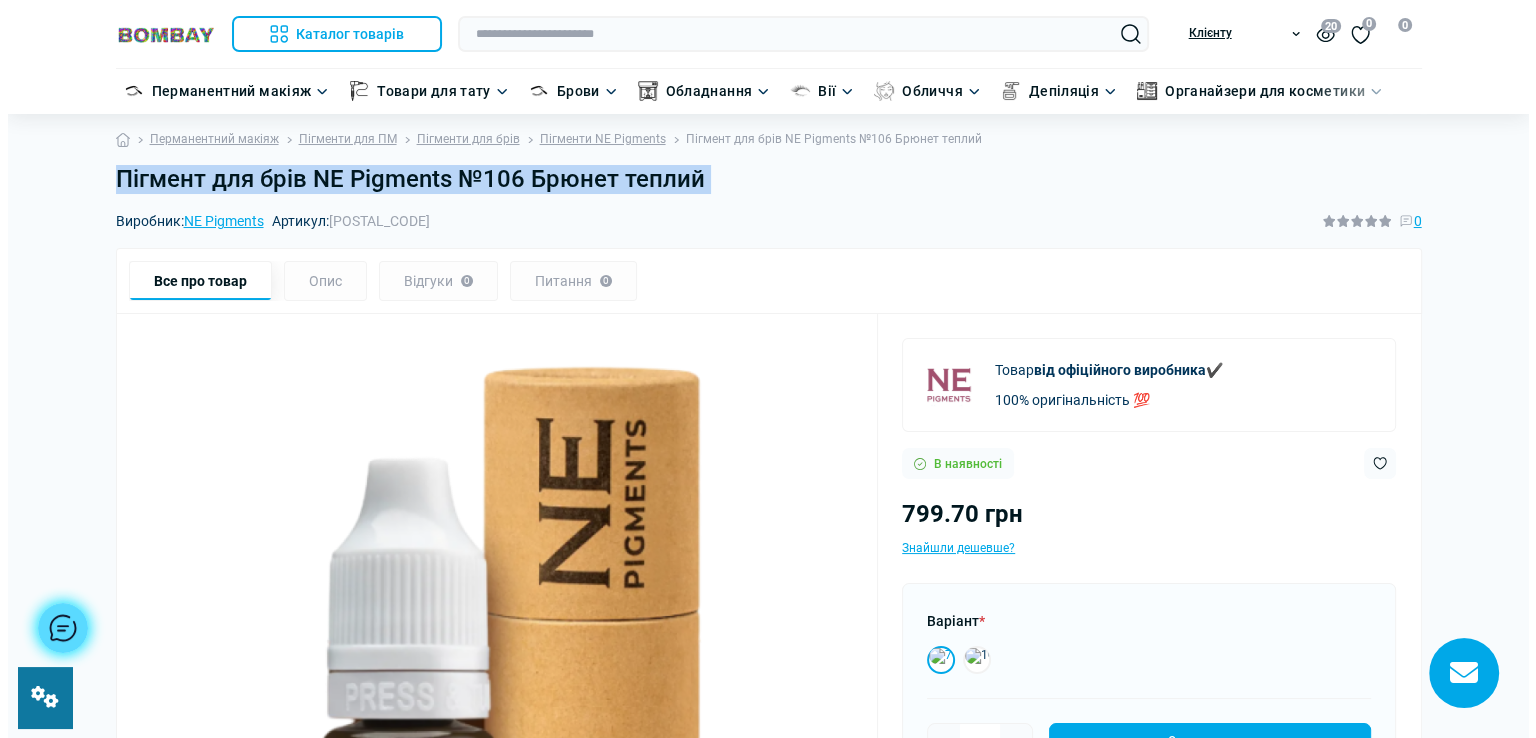 scroll, scrollTop: 0, scrollLeft: 0, axis: both 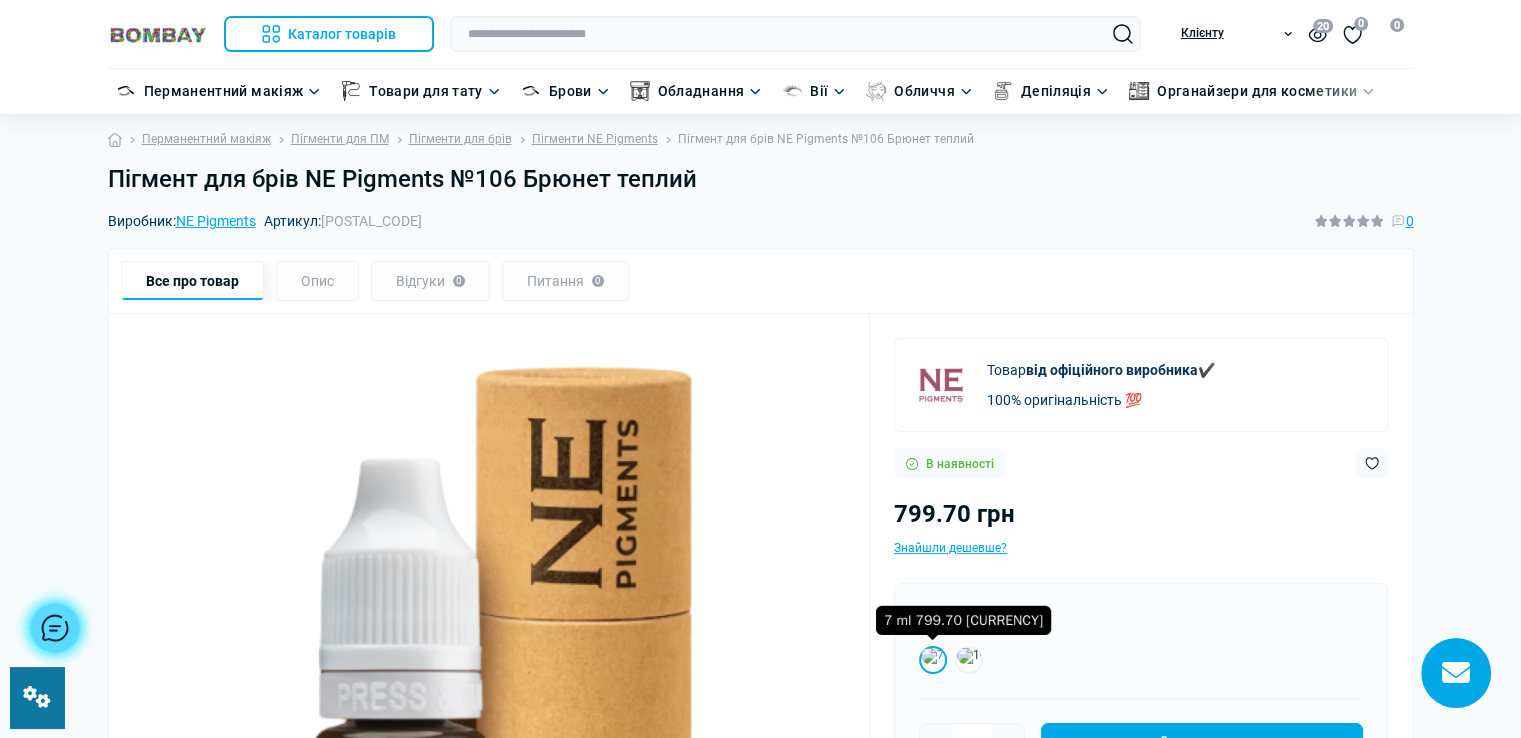 click at bounding box center [933, 660] 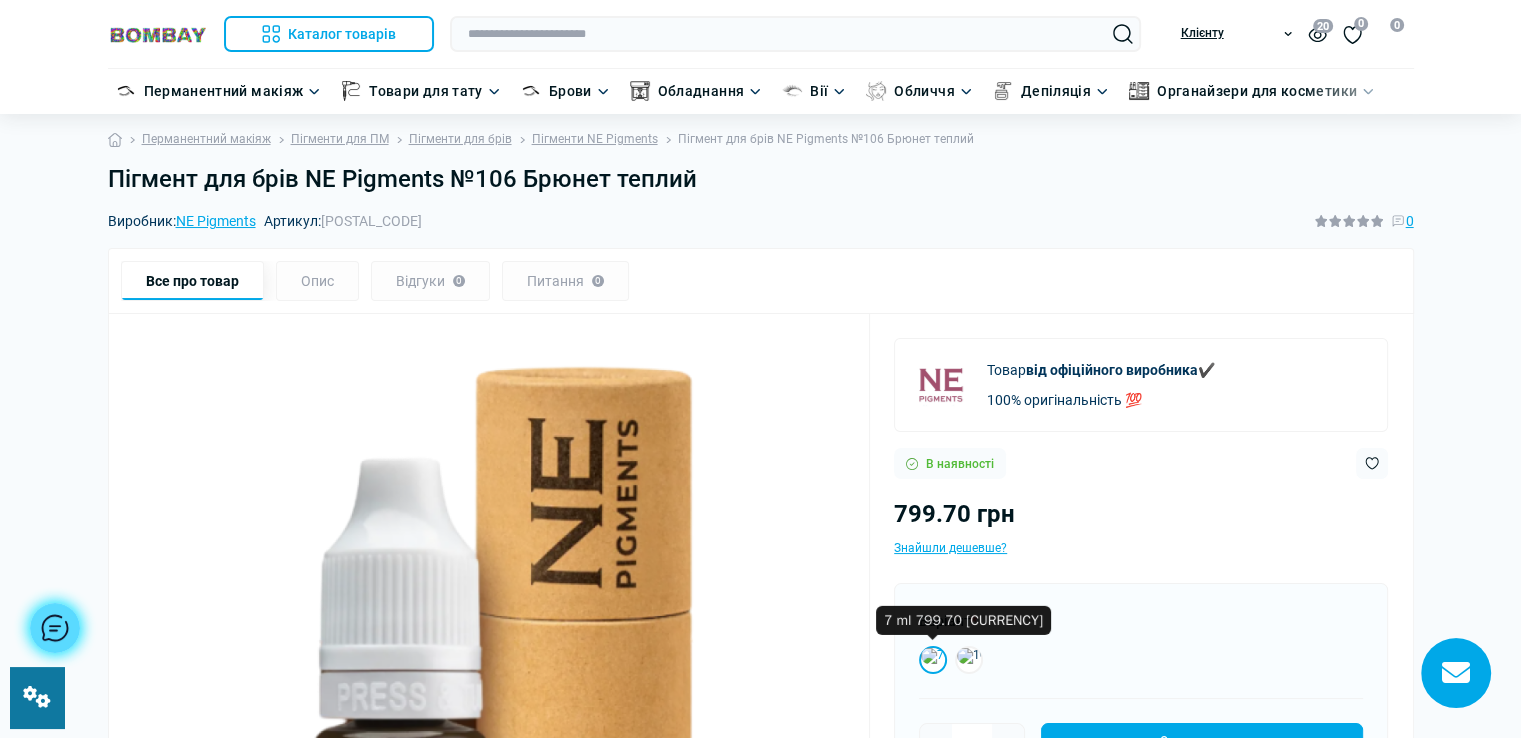 click at bounding box center [933, 660] 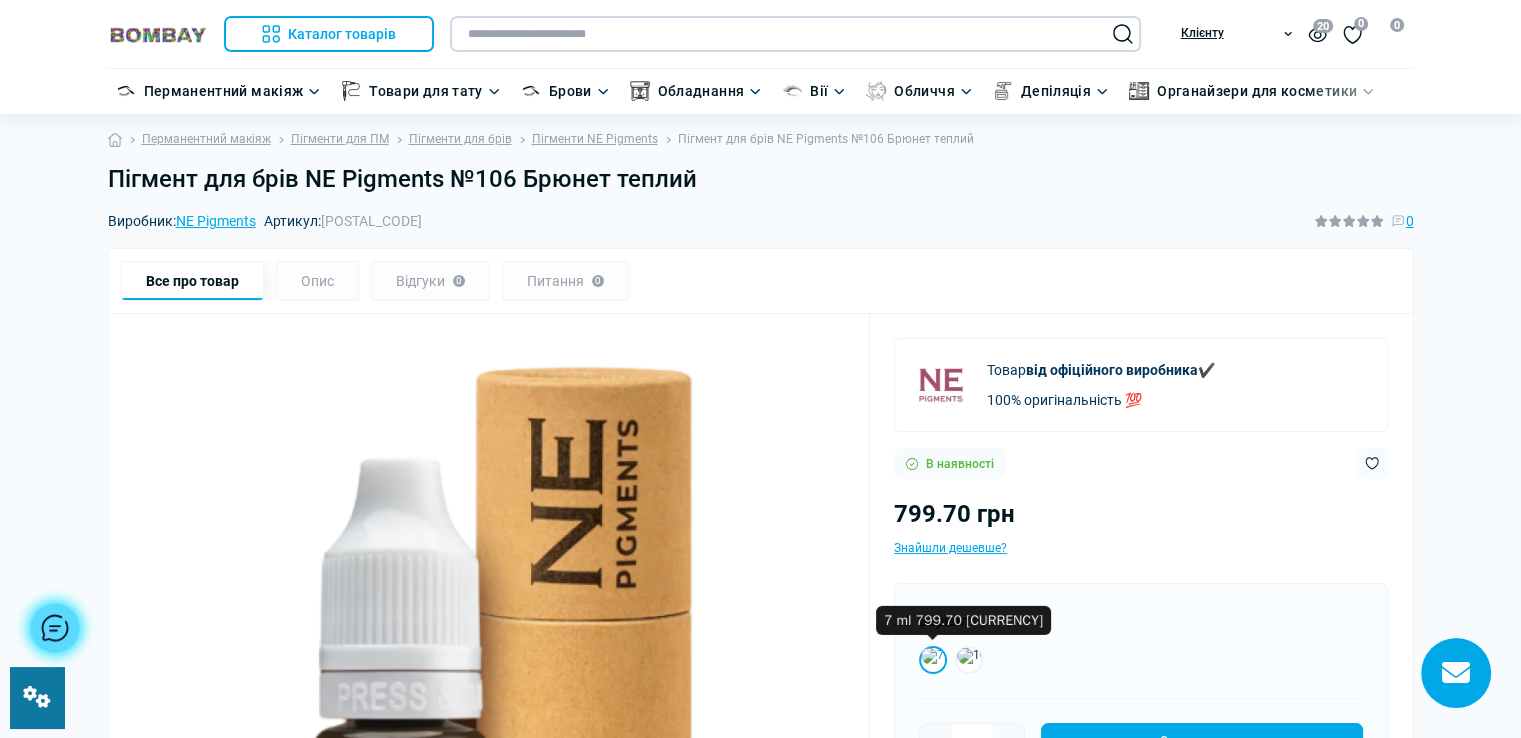 click at bounding box center [795, 34] 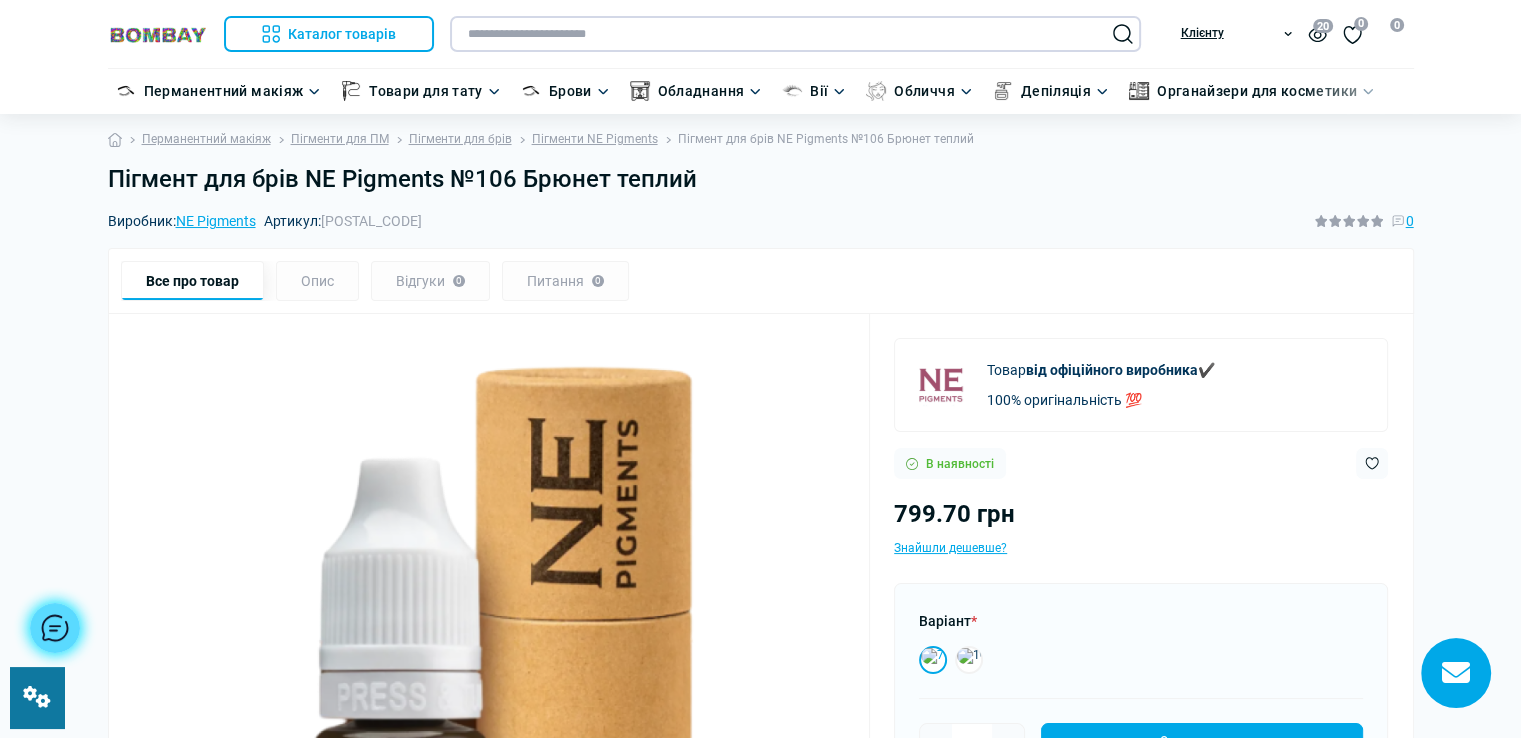 paste on "**********" 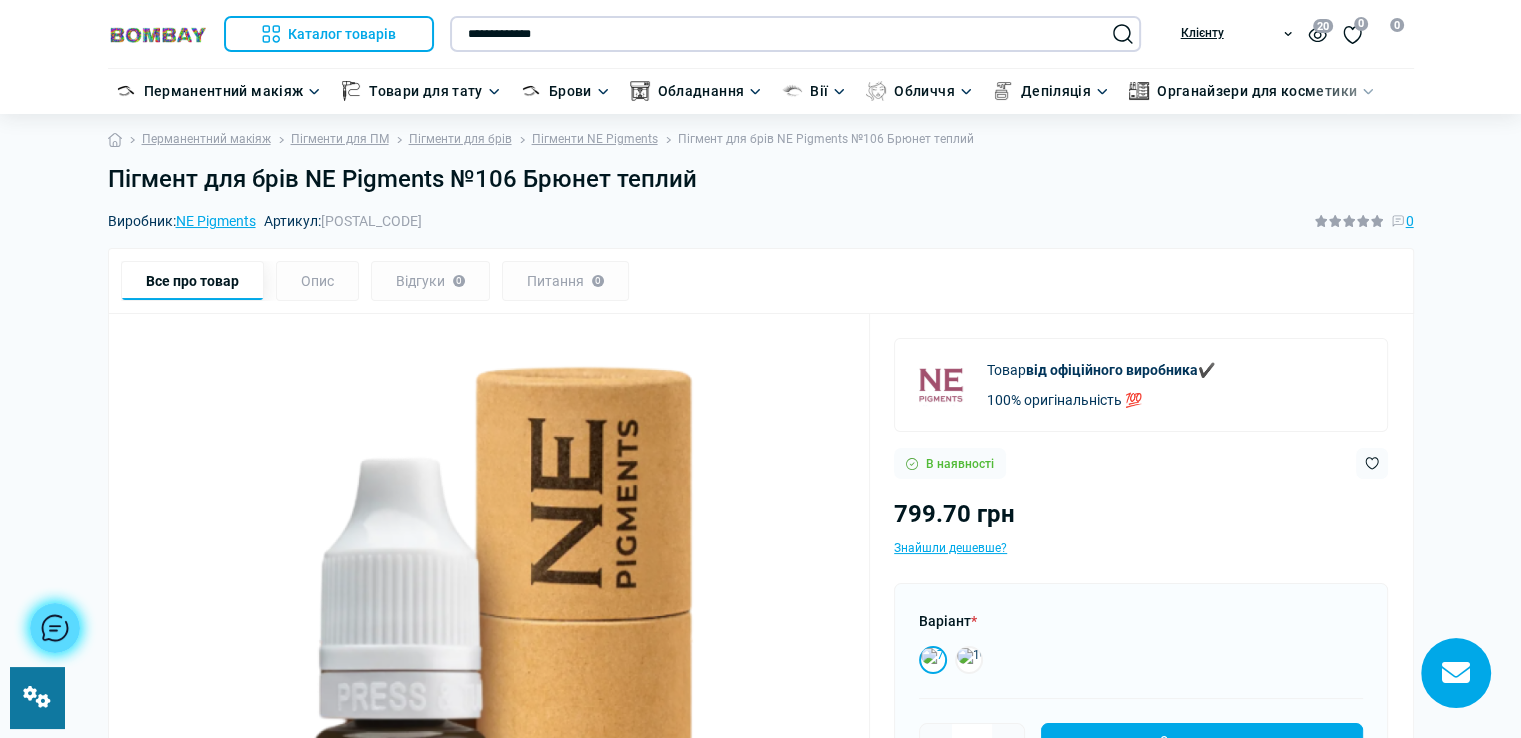 type on "**********" 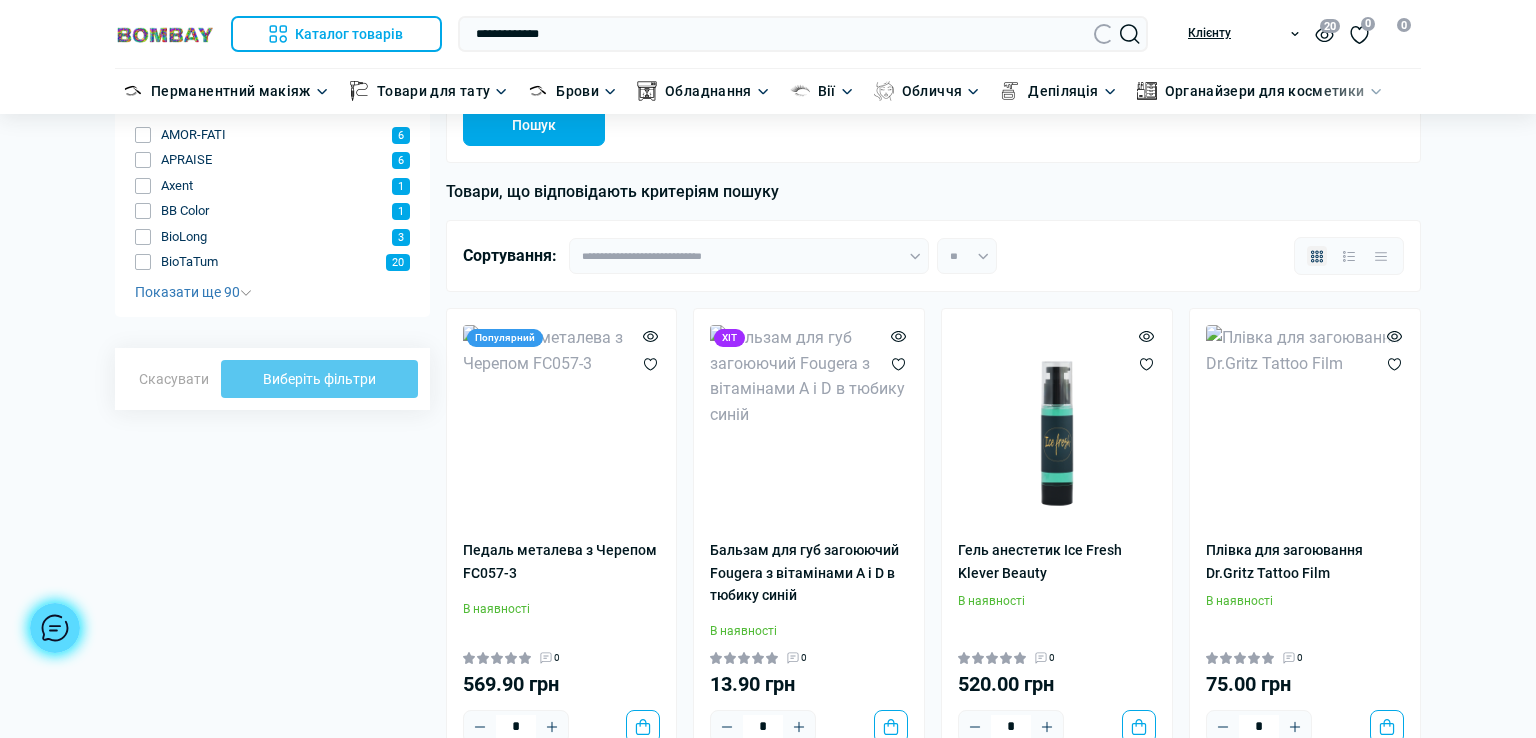 scroll, scrollTop: 300, scrollLeft: 0, axis: vertical 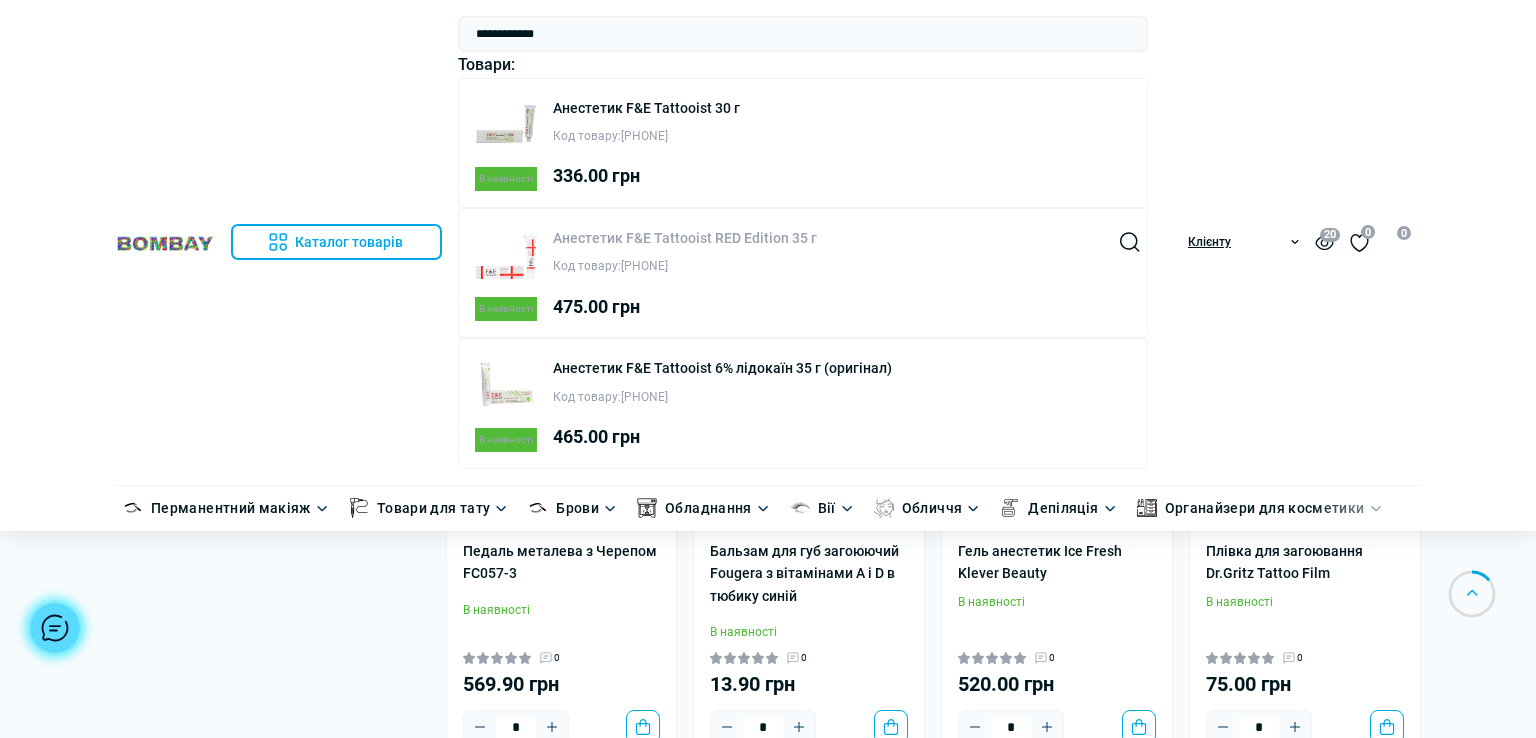 type on "**********" 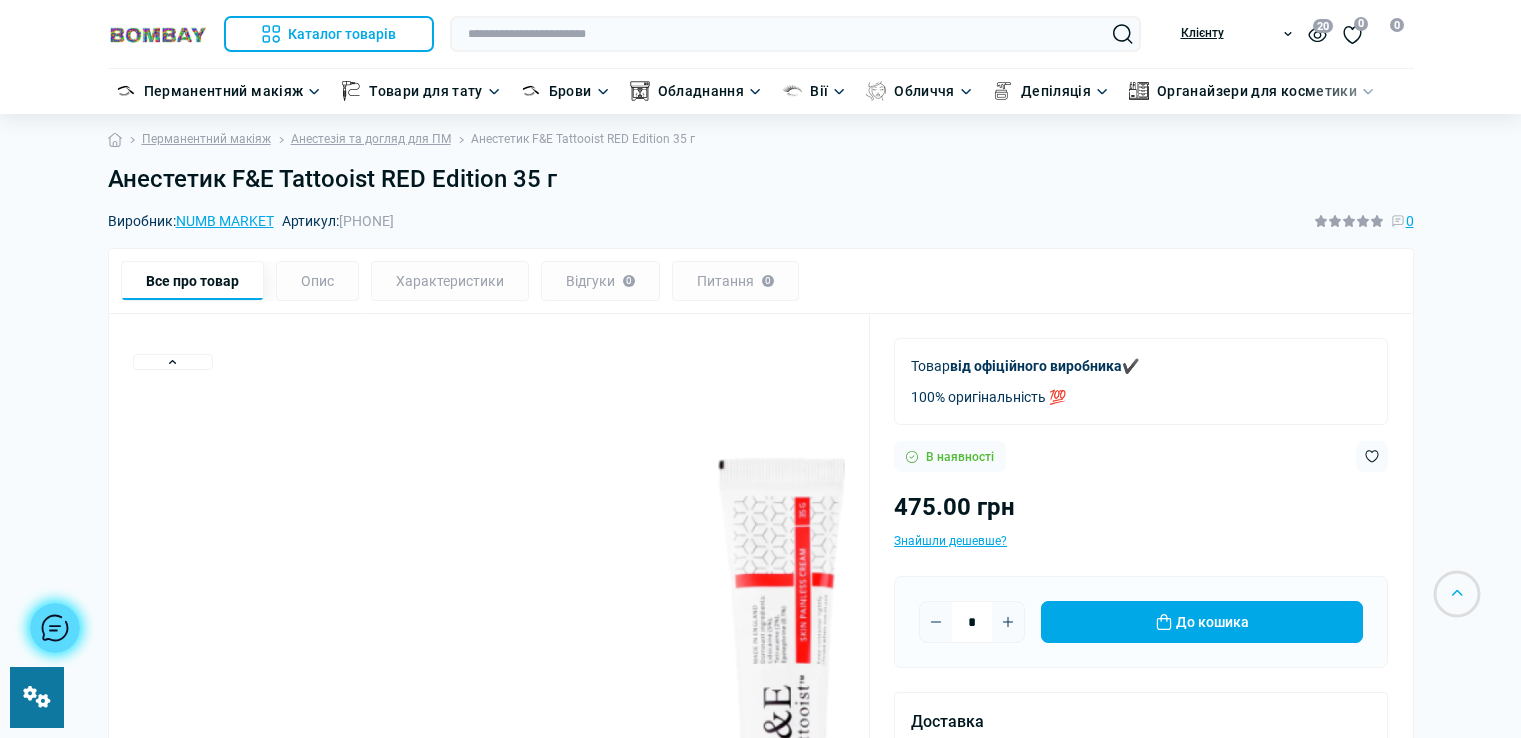 scroll, scrollTop: 0, scrollLeft: 0, axis: both 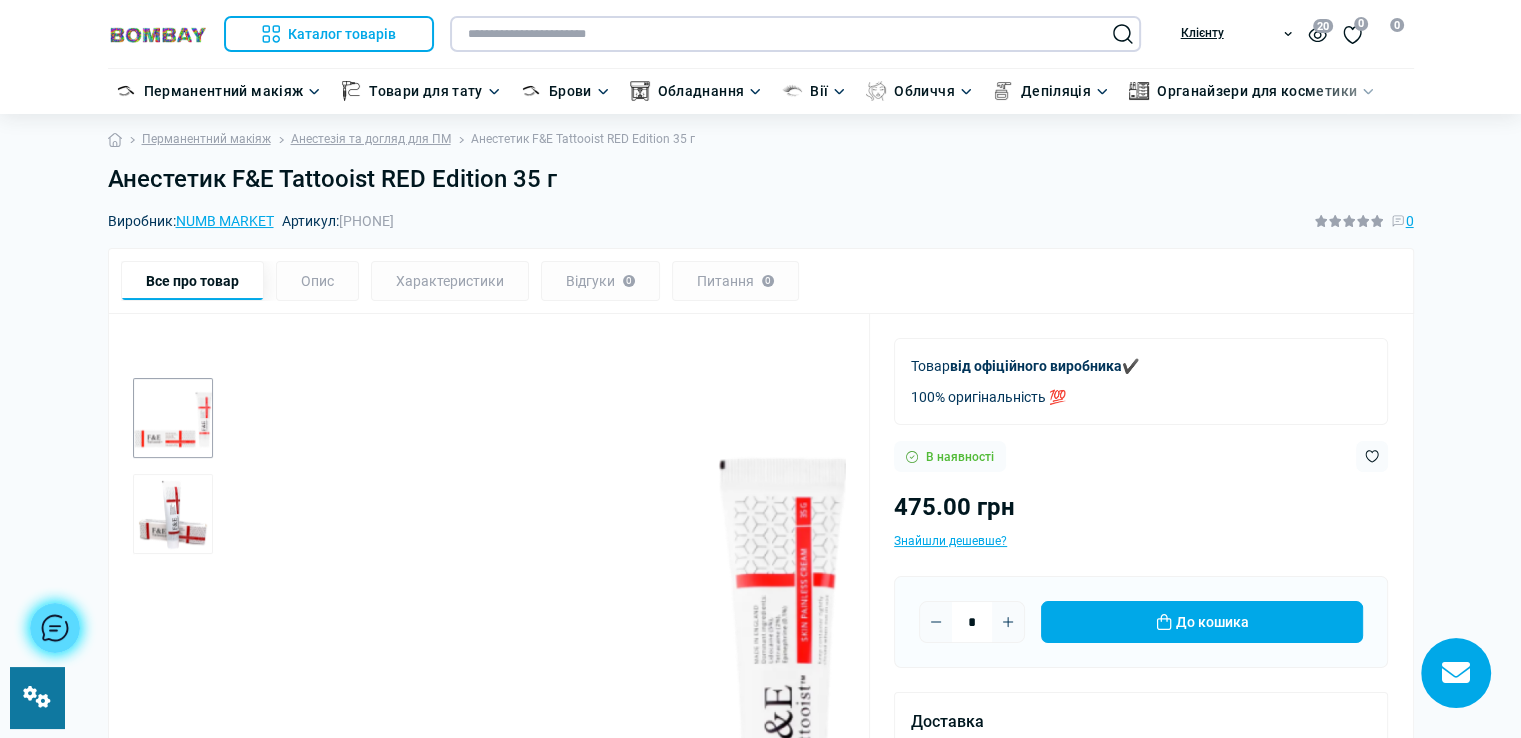 click at bounding box center [795, 34] 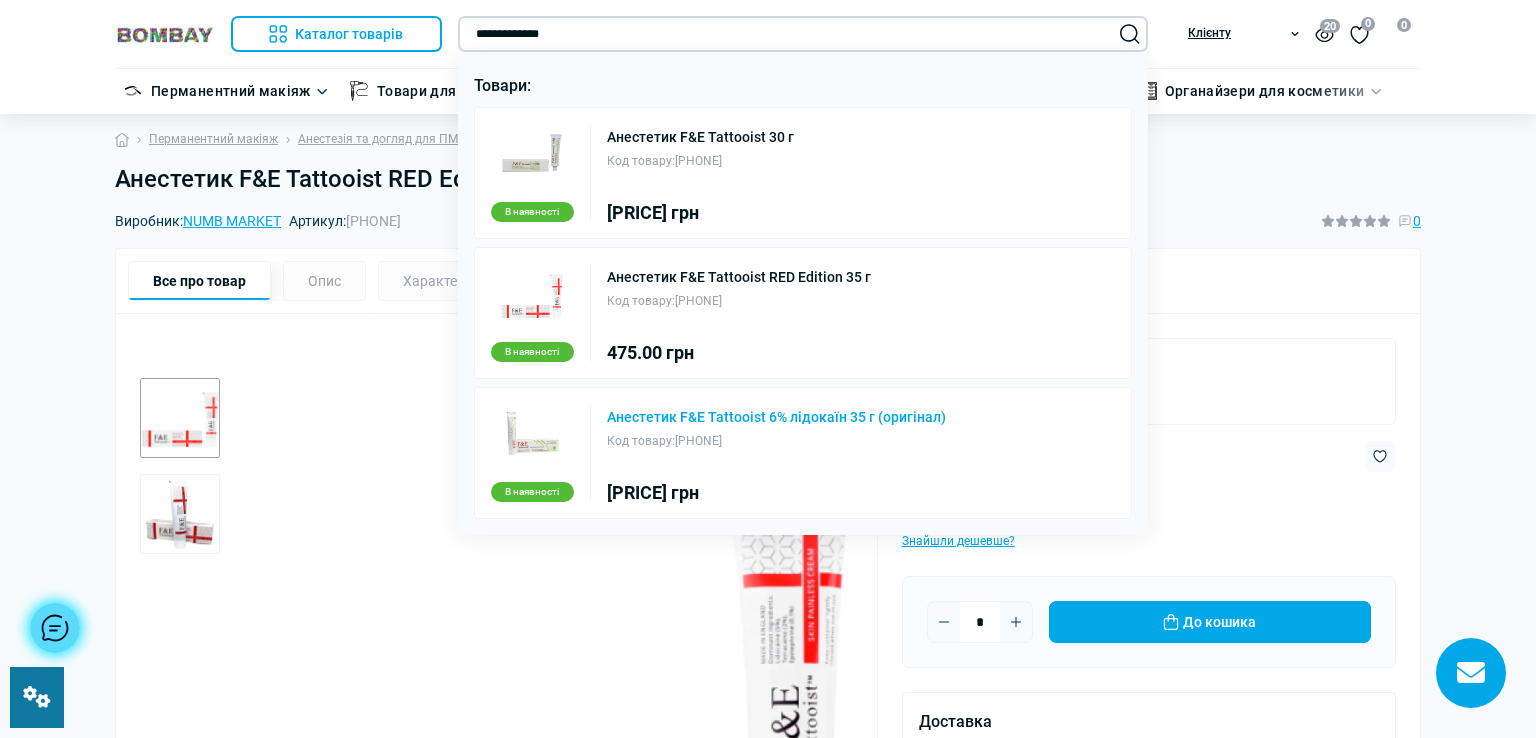 type on "**********" 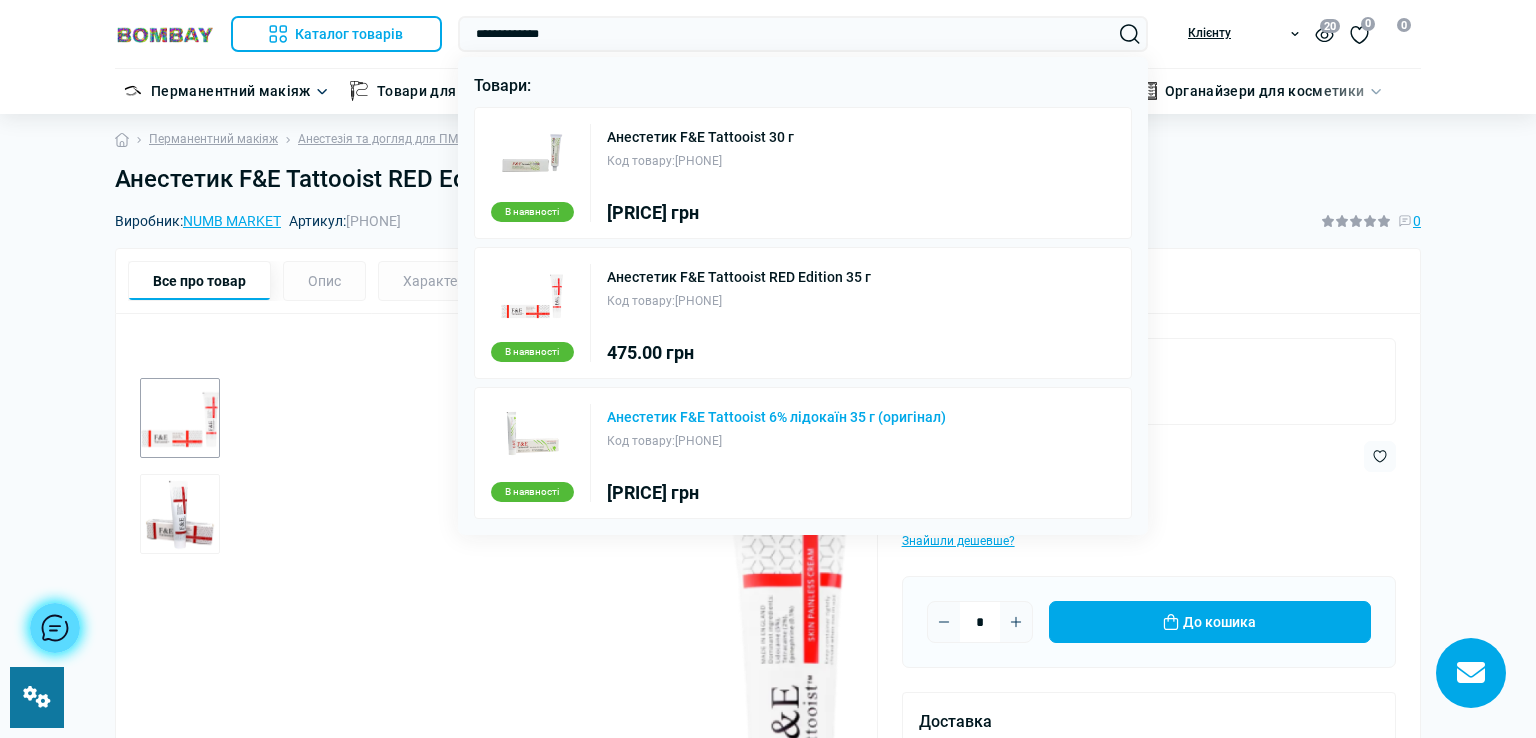 click on "Анестетик F&E Tattooist 6% лідокаїн 35 г (оригінал)" at bounding box center [776, 417] 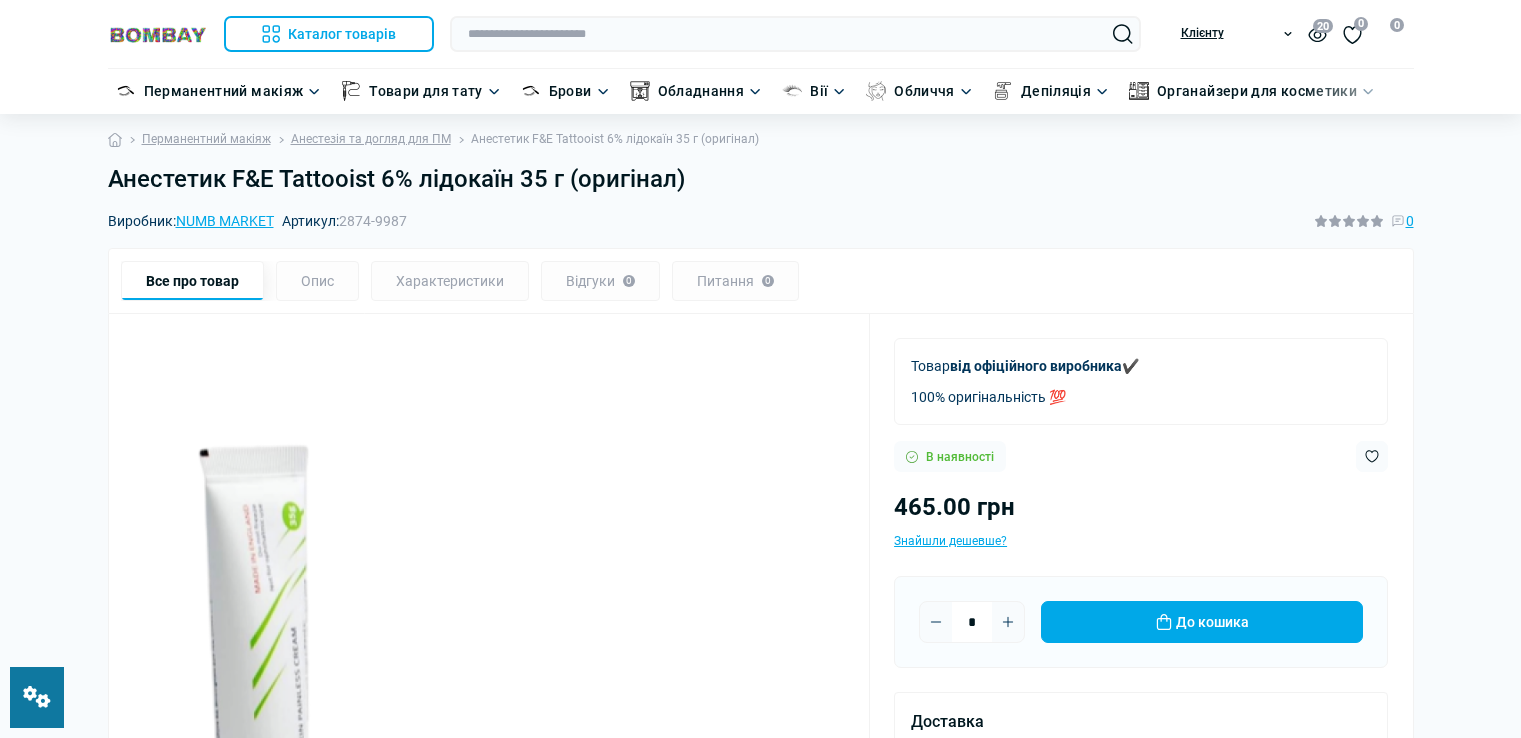 scroll, scrollTop: 0, scrollLeft: 0, axis: both 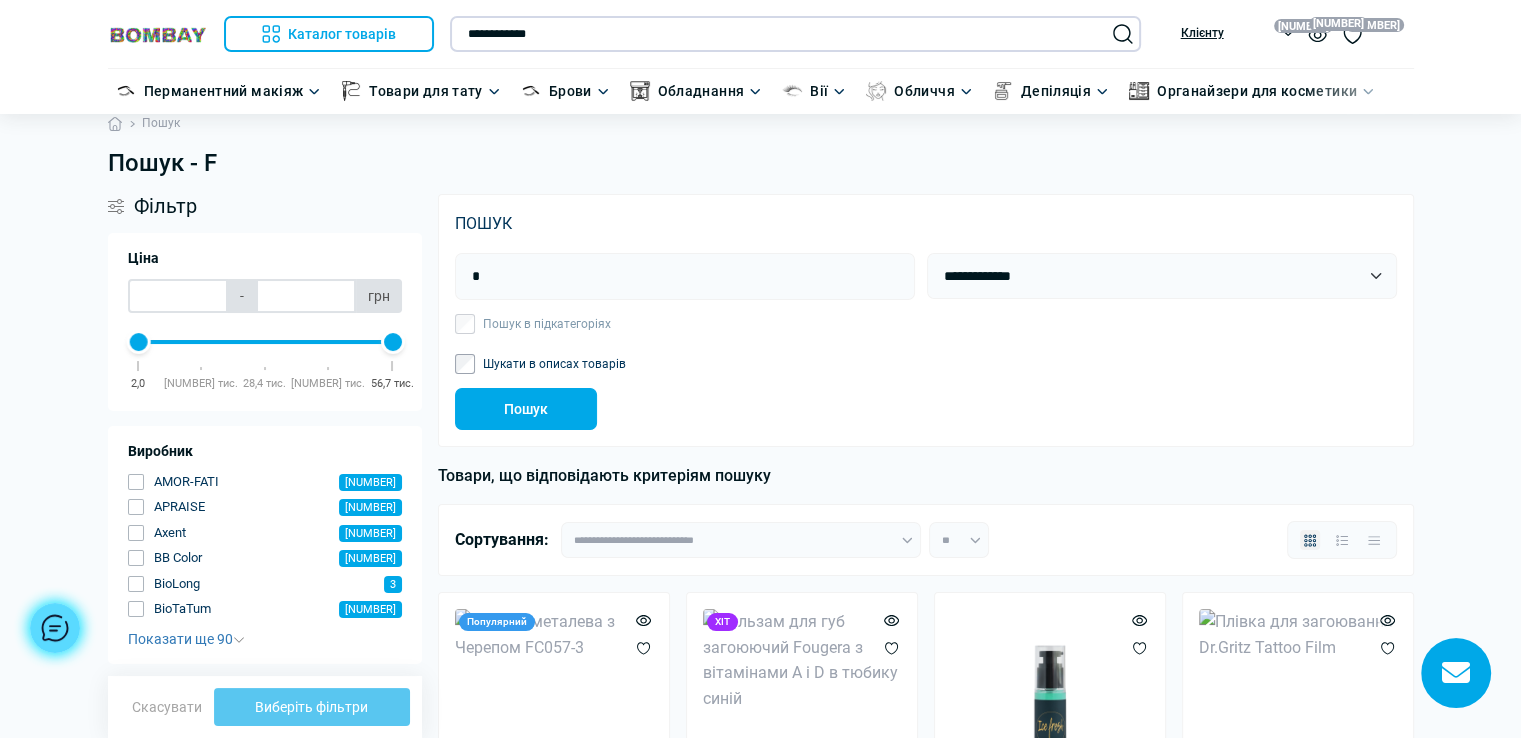 click on "**********" at bounding box center [795, 34] 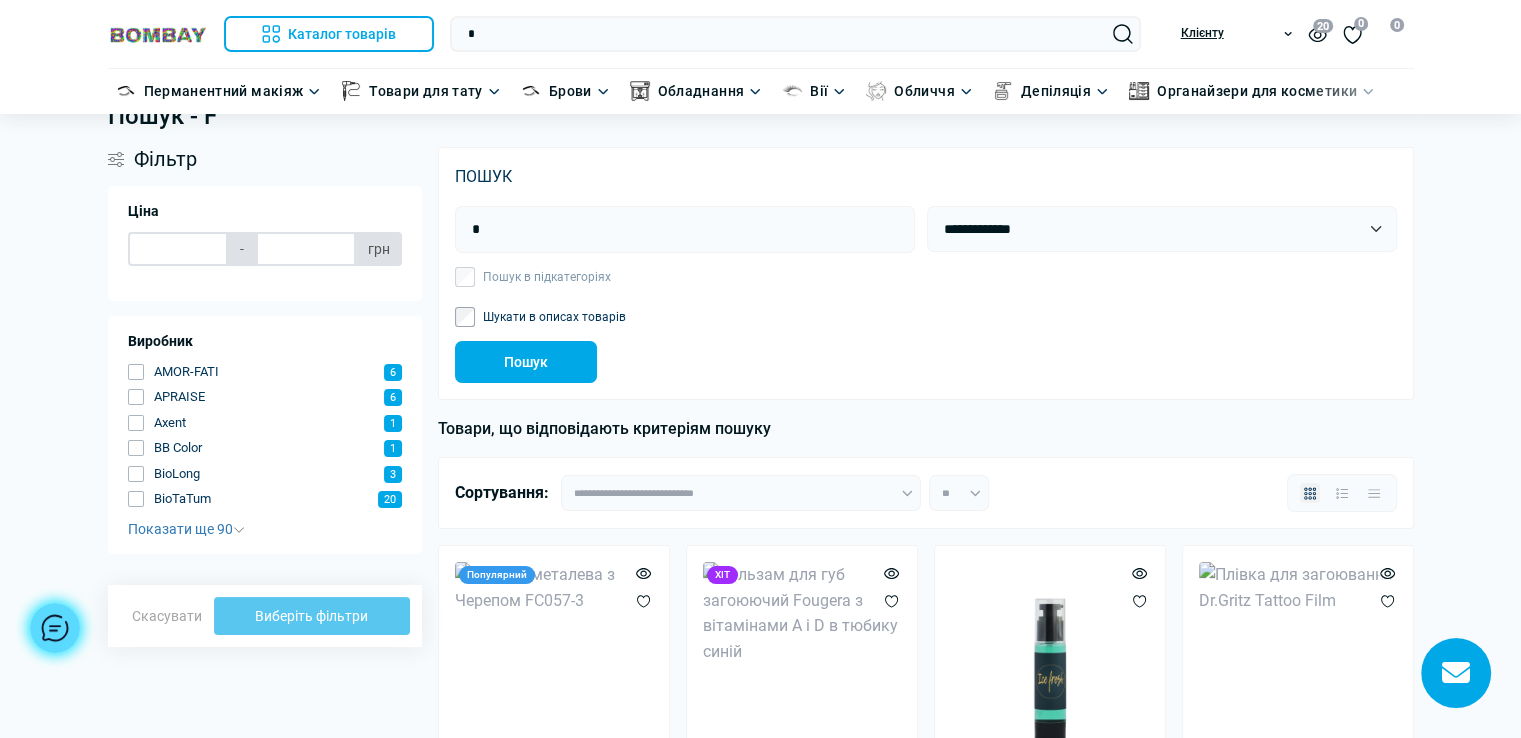 scroll, scrollTop: 0, scrollLeft: 0, axis: both 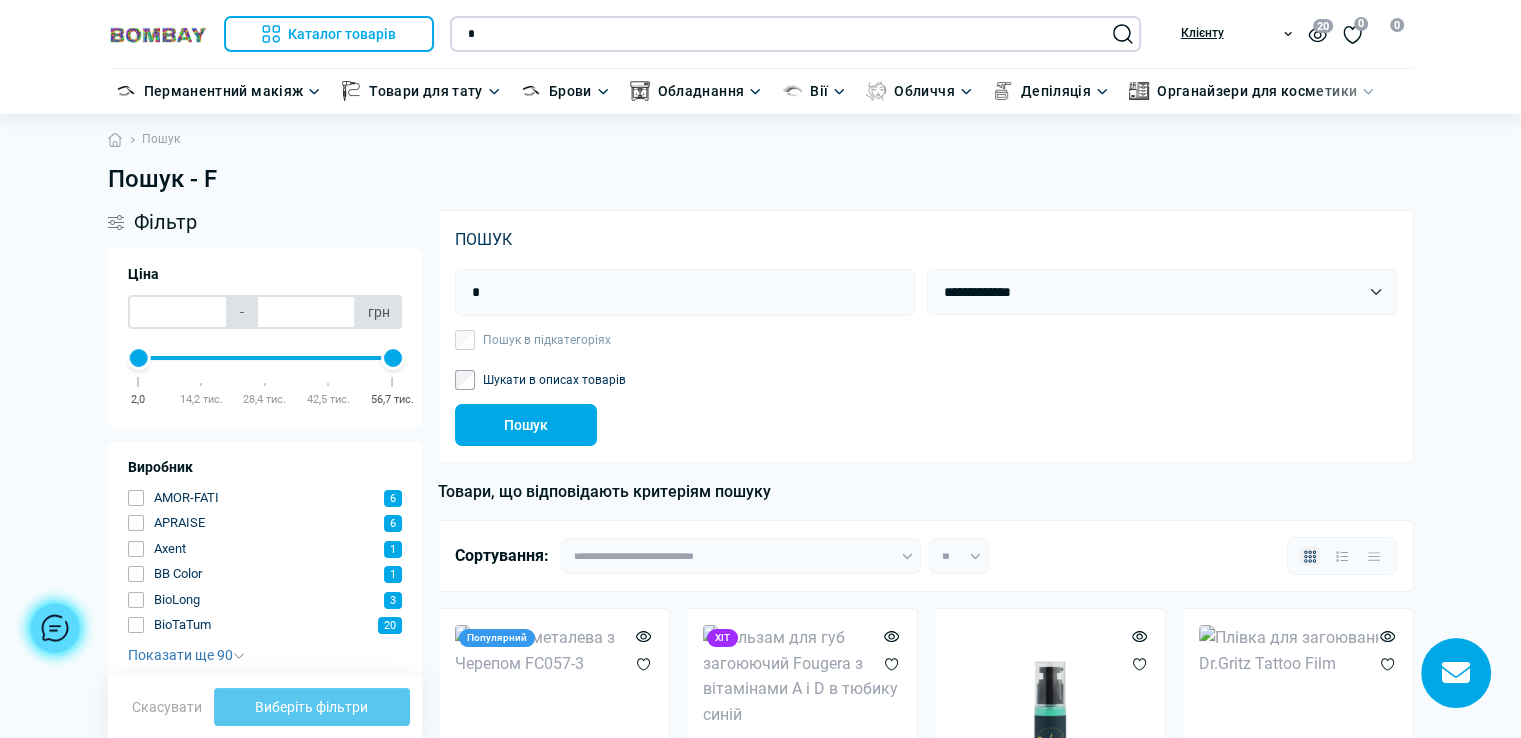 click on "*" at bounding box center (795, 34) 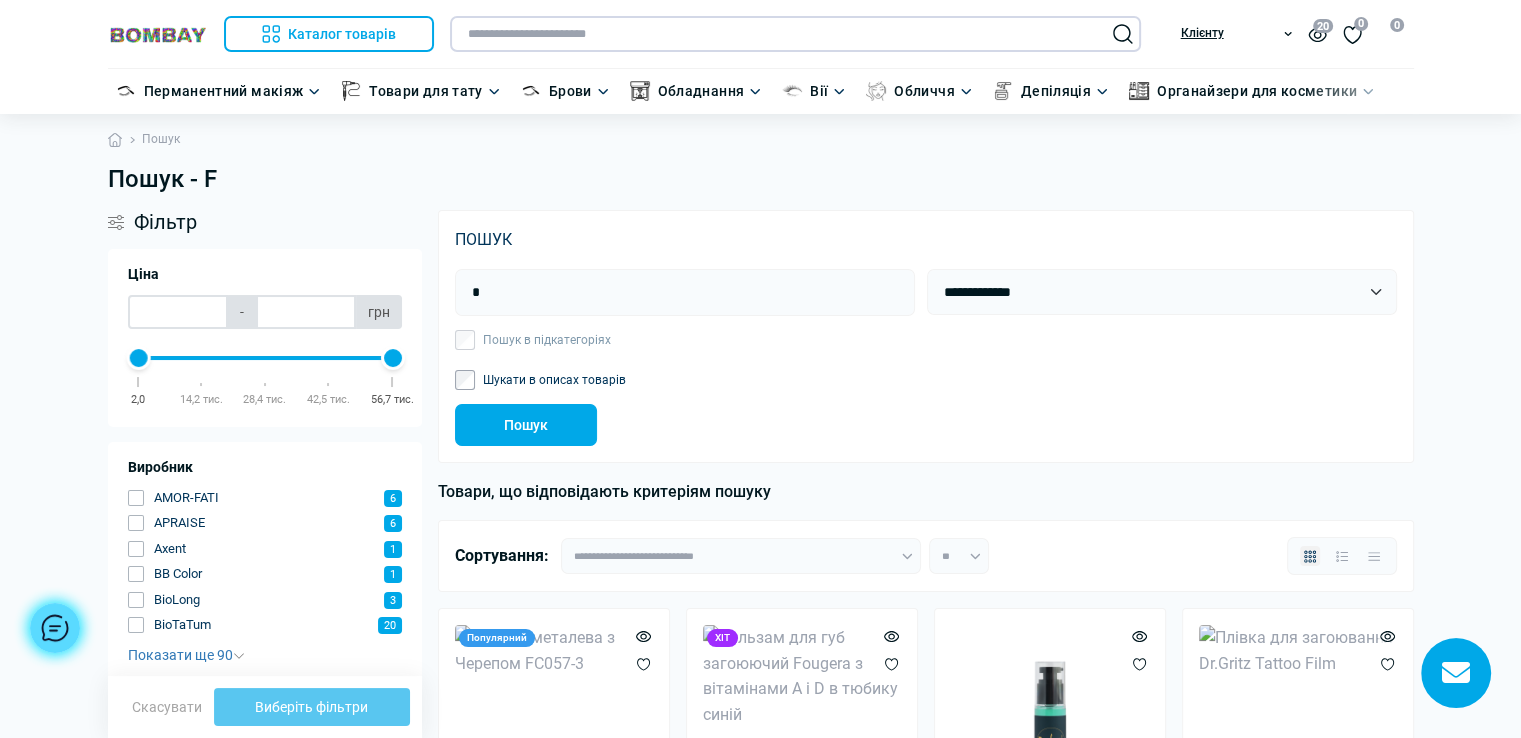paste on "**********" 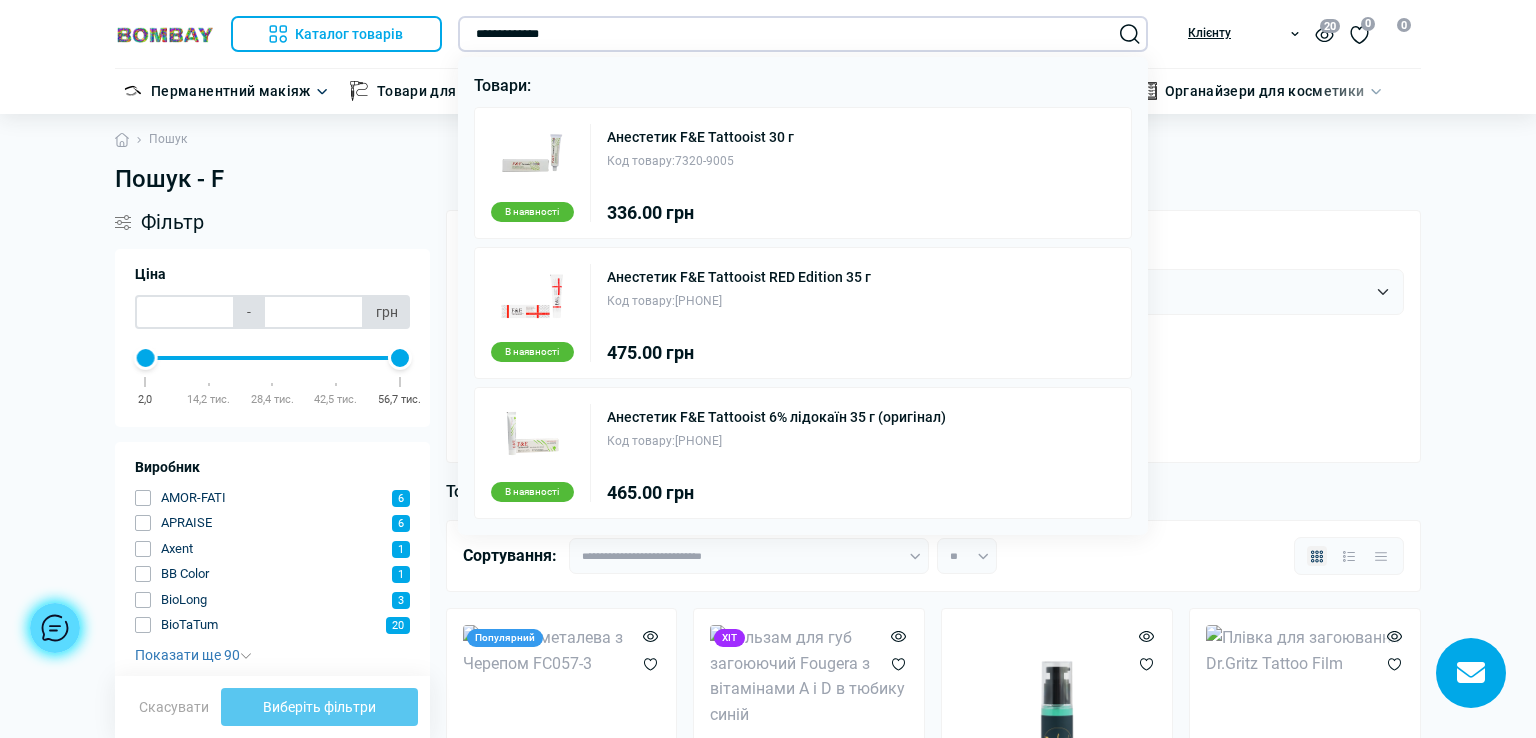type on "**********" 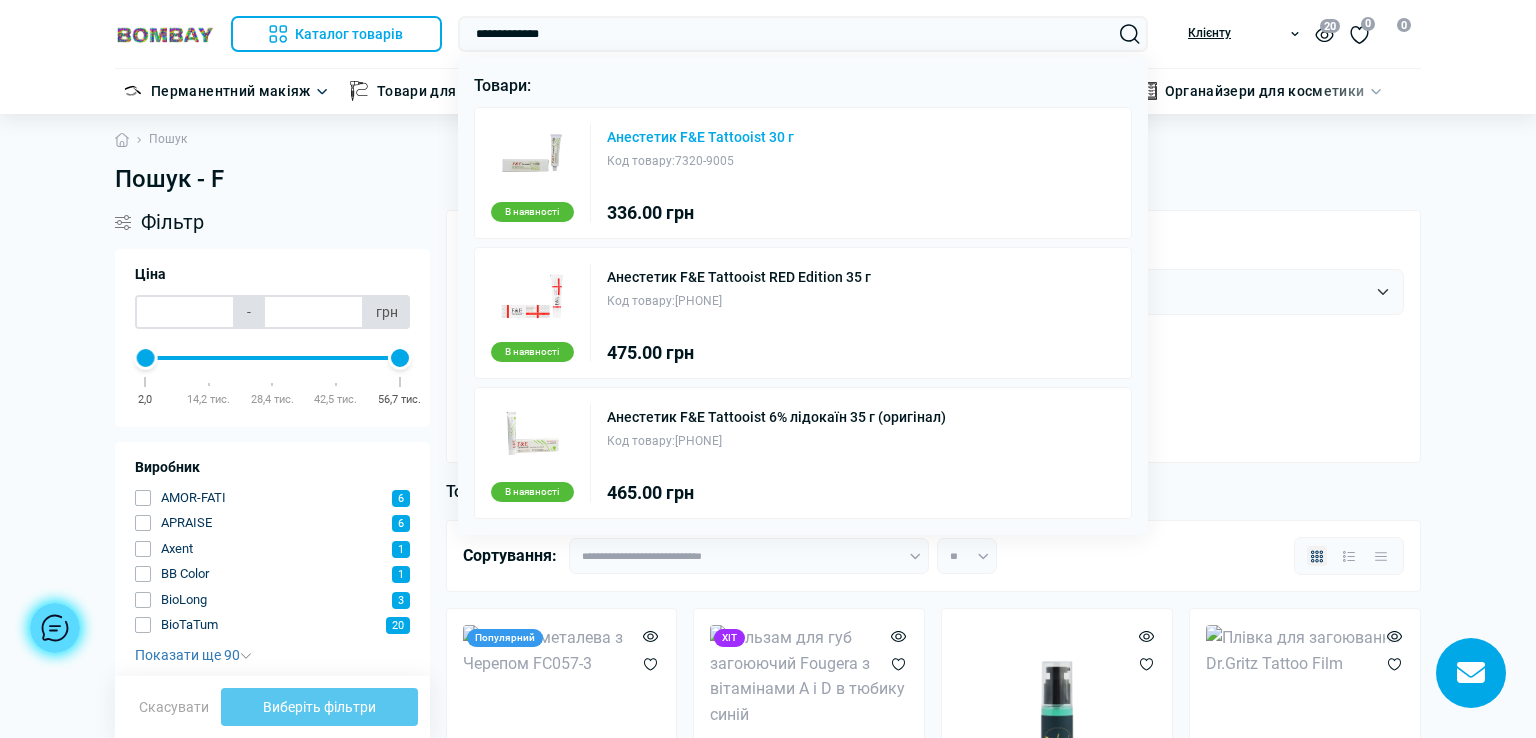 click on "Анестетик F&E Tattooist 30 г" at bounding box center [700, 137] 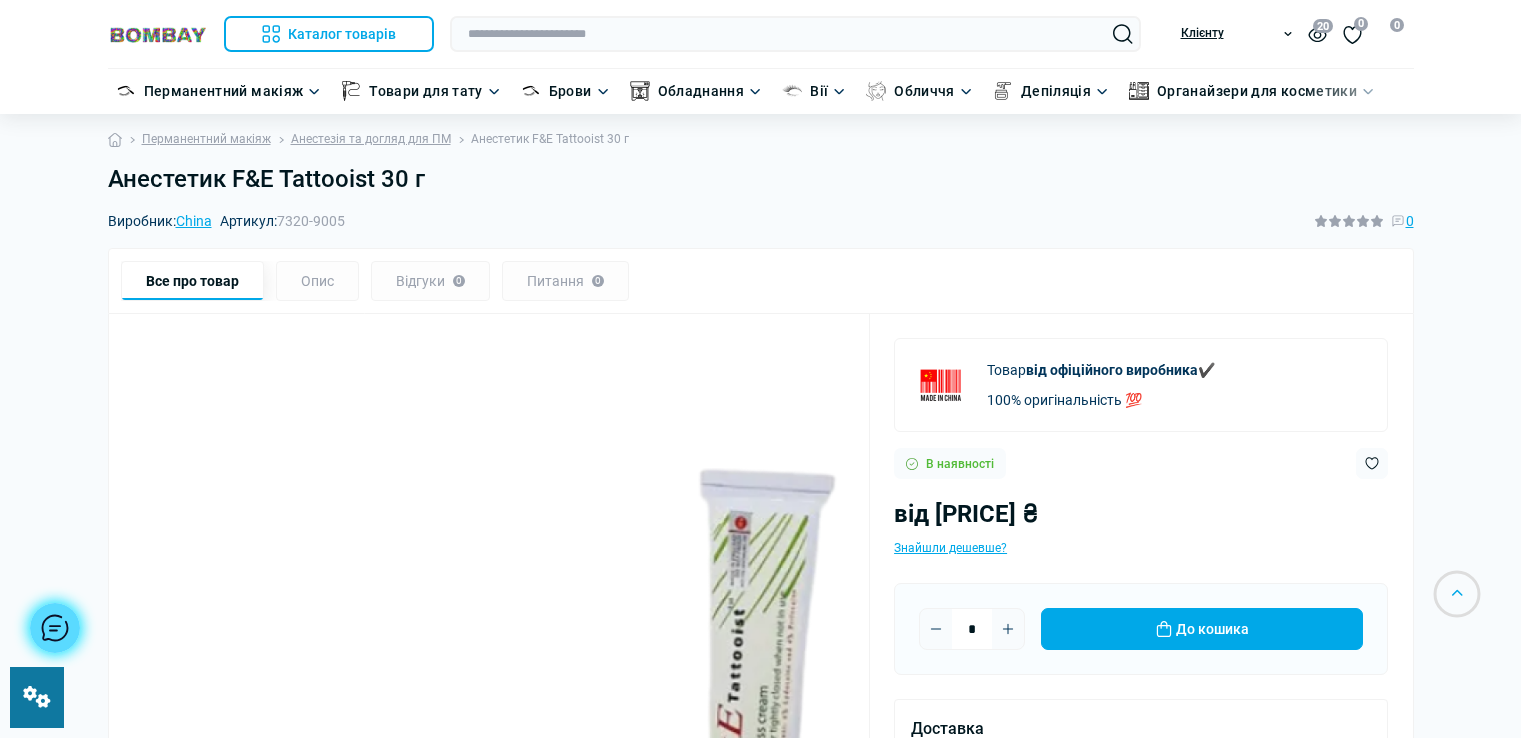 scroll, scrollTop: 0, scrollLeft: 0, axis: both 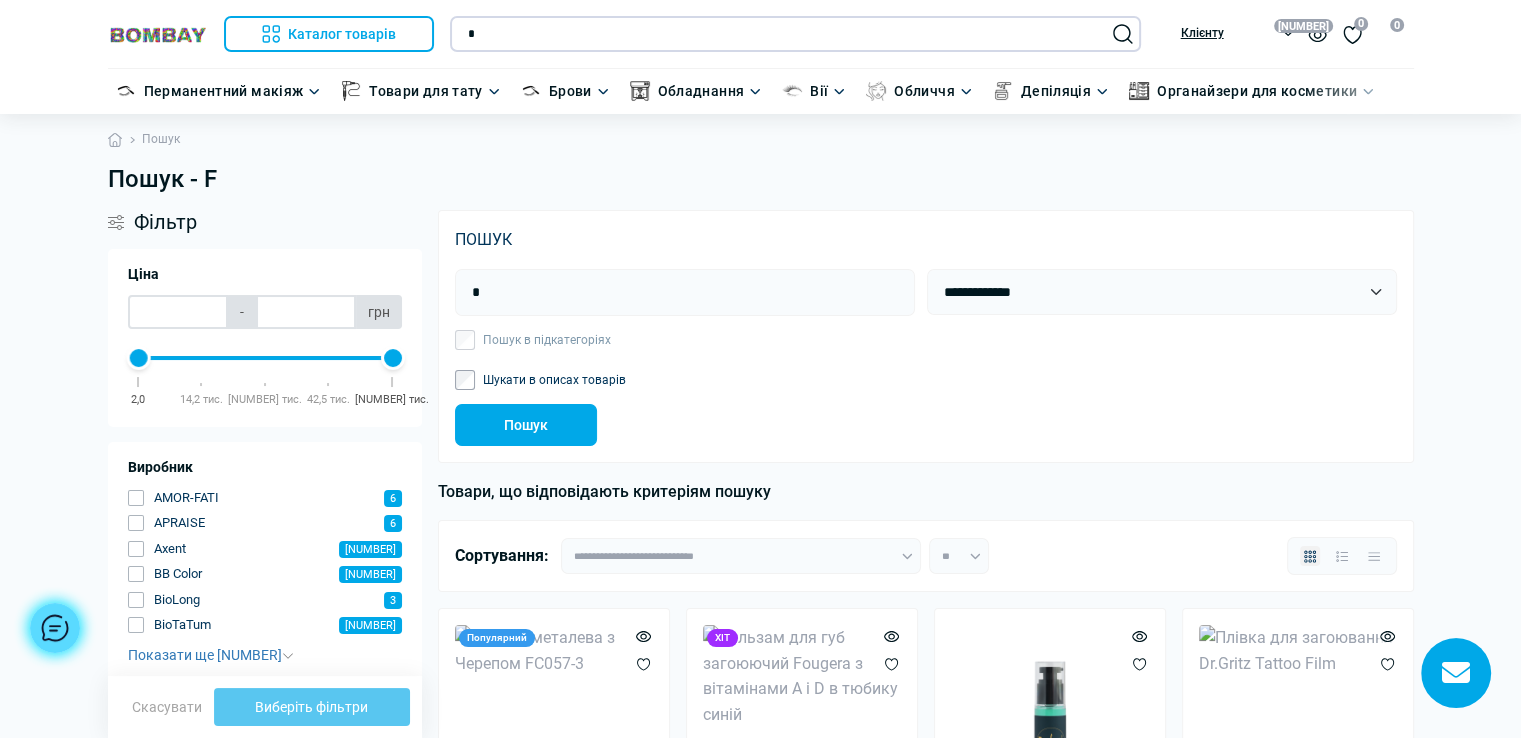 click on "*" at bounding box center [795, 34] 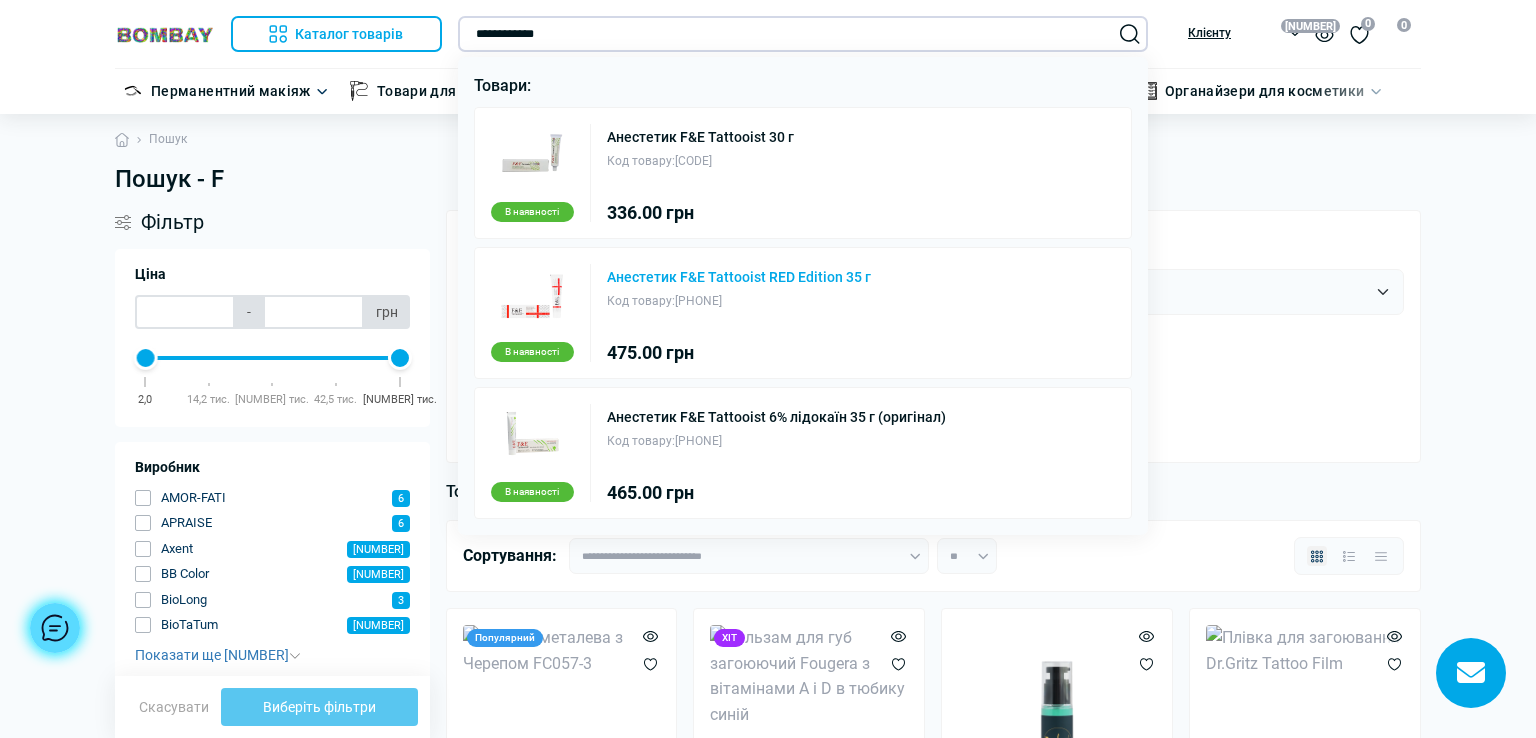type on "**********" 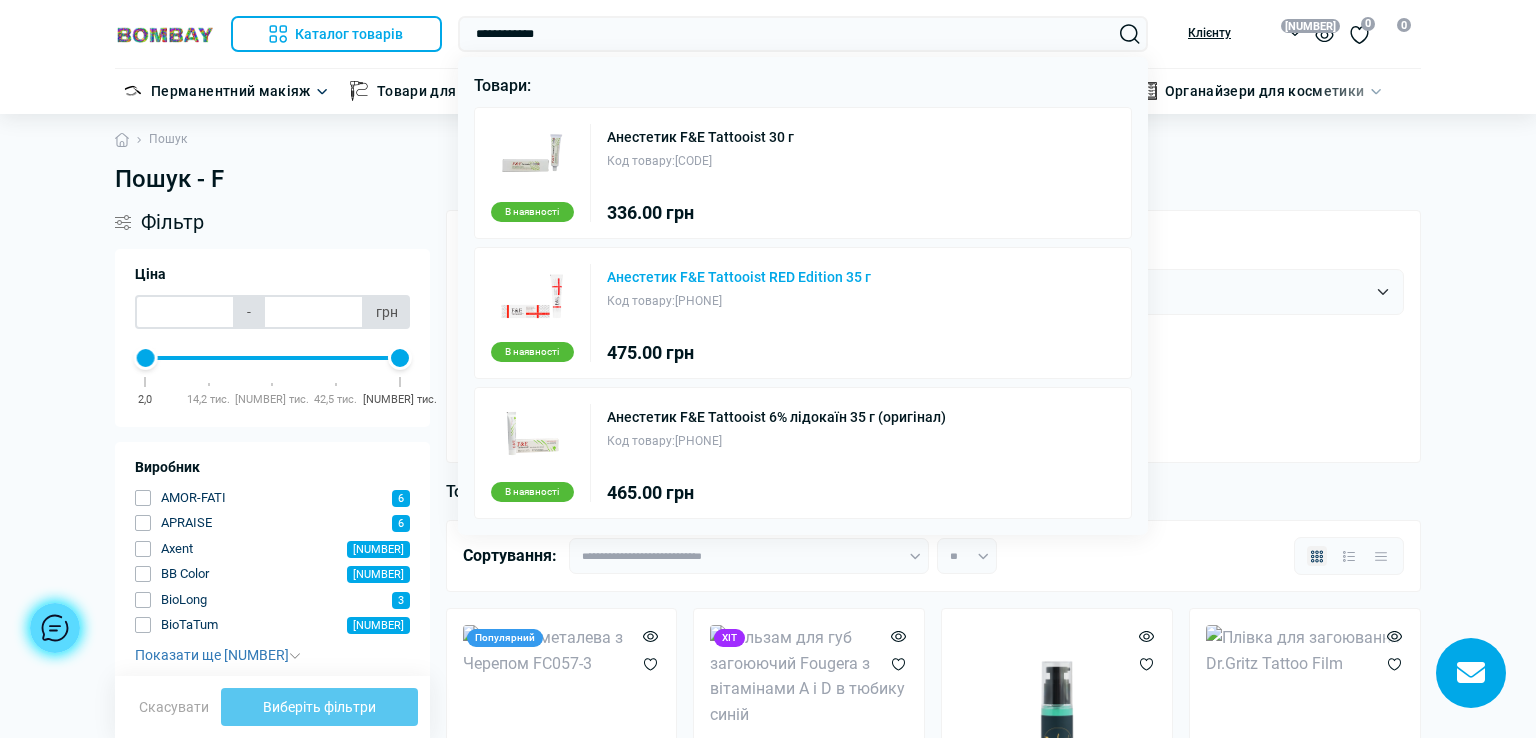 click on "Анестетик F&E Tattooist RED Edition 35 г" at bounding box center (739, 277) 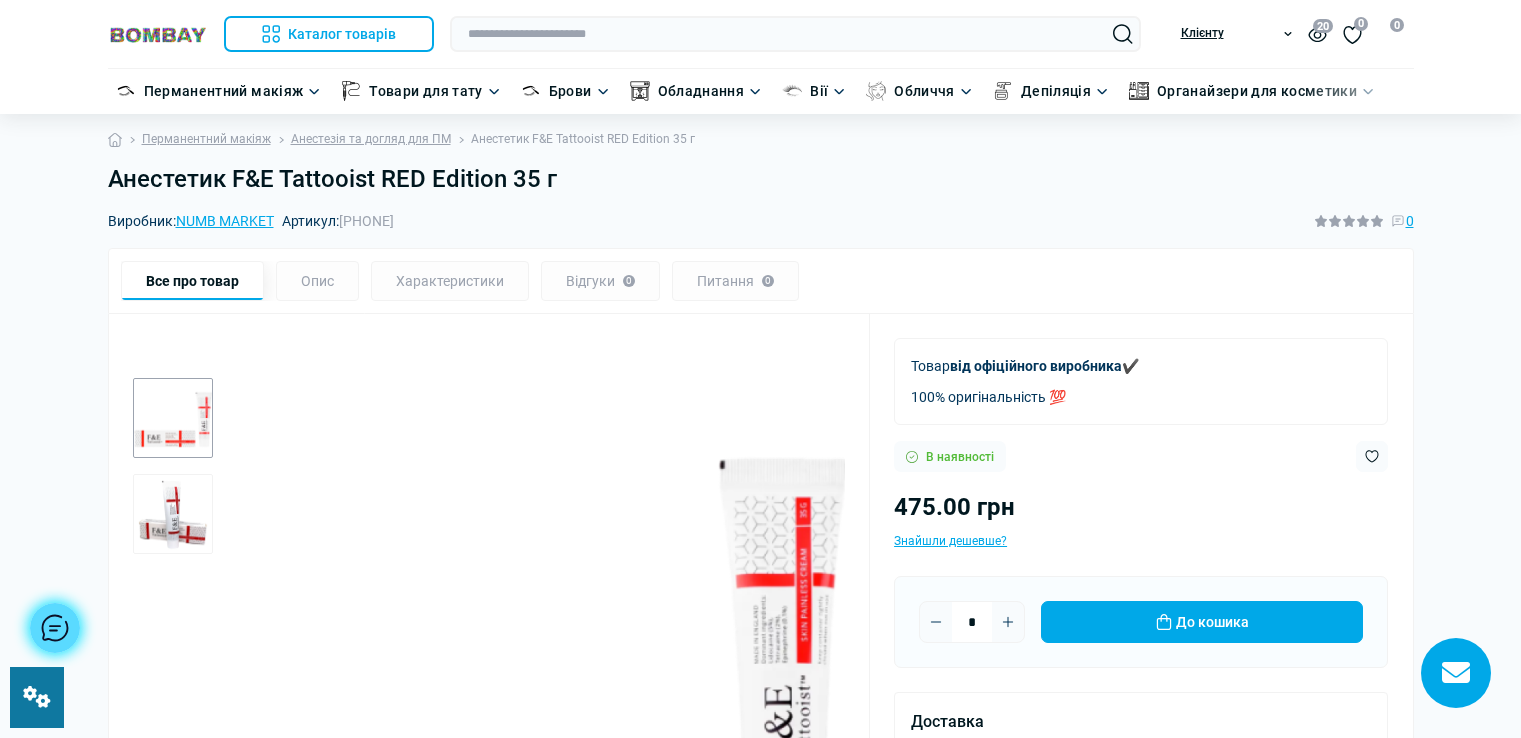 scroll, scrollTop: 0, scrollLeft: 0, axis: both 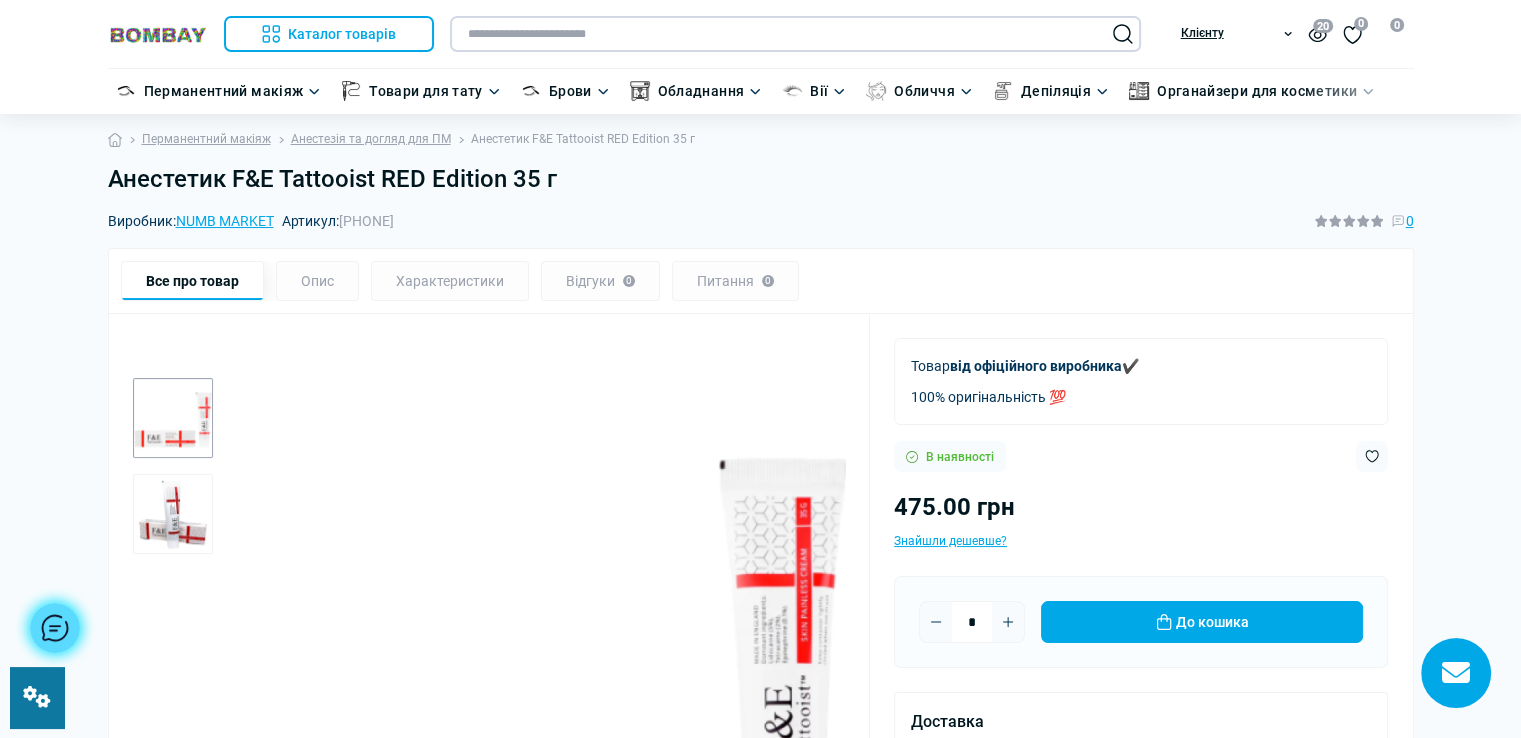 click at bounding box center [795, 34] 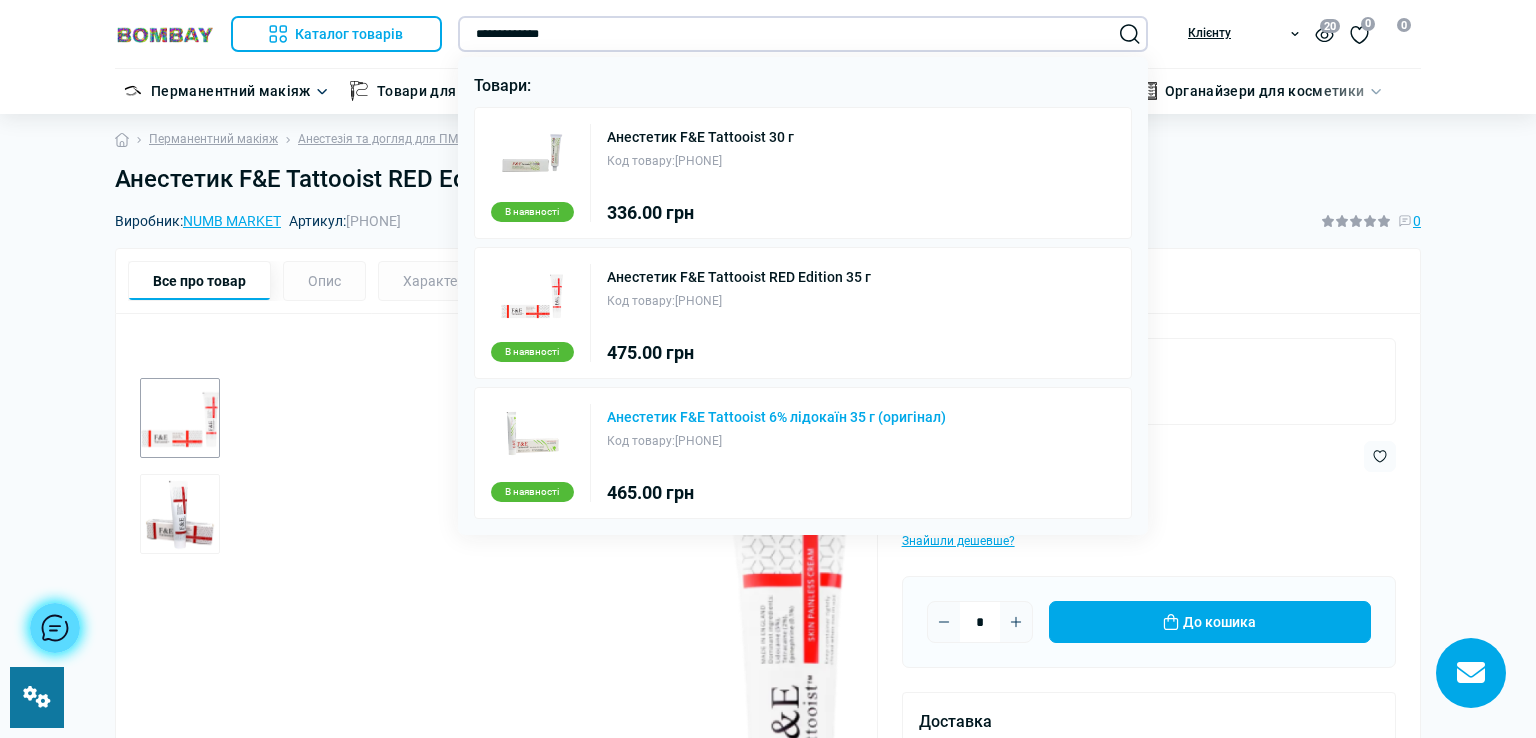 type on "**********" 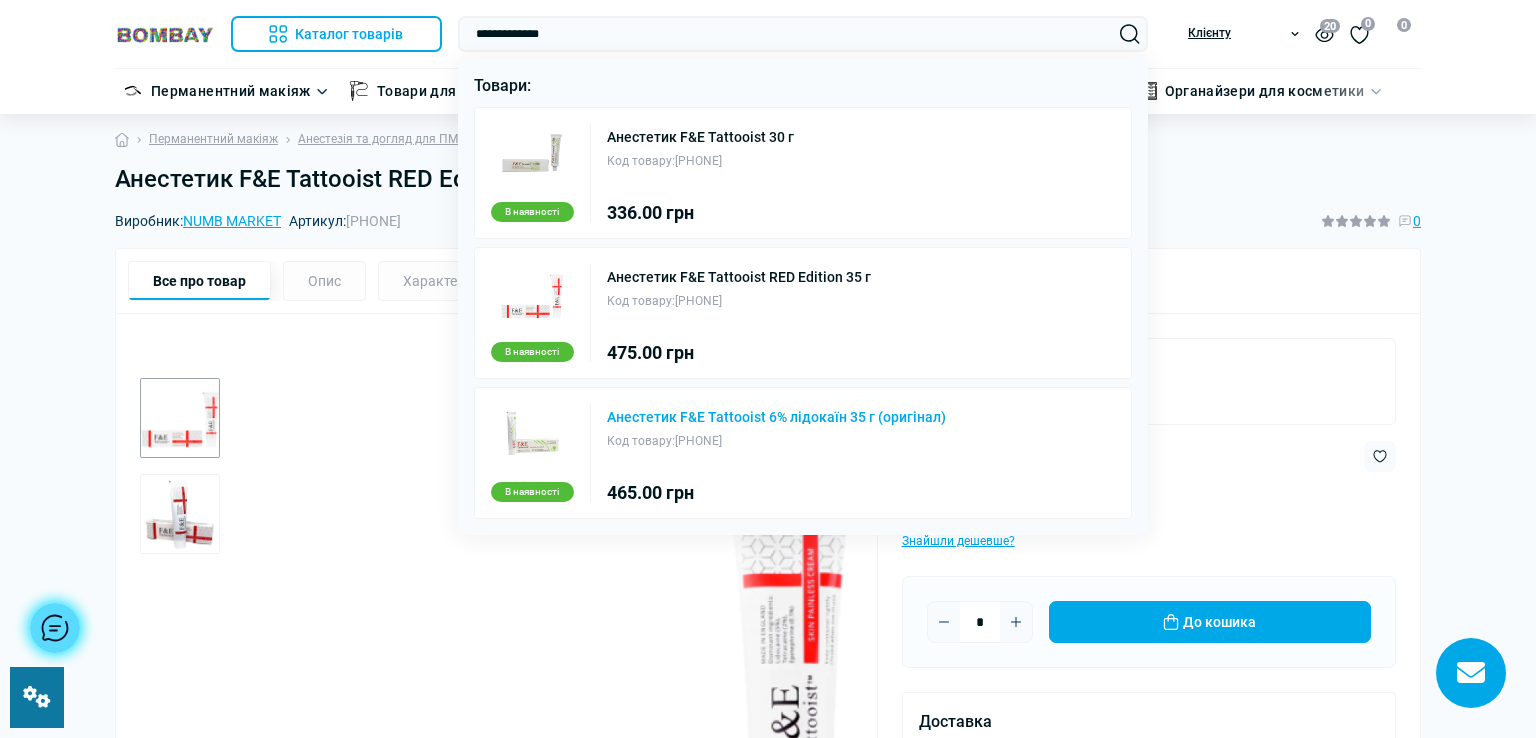 click on "Анестетик F&E Tattooist 6% лідокаїн 35 г (оригінал)" at bounding box center (776, 417) 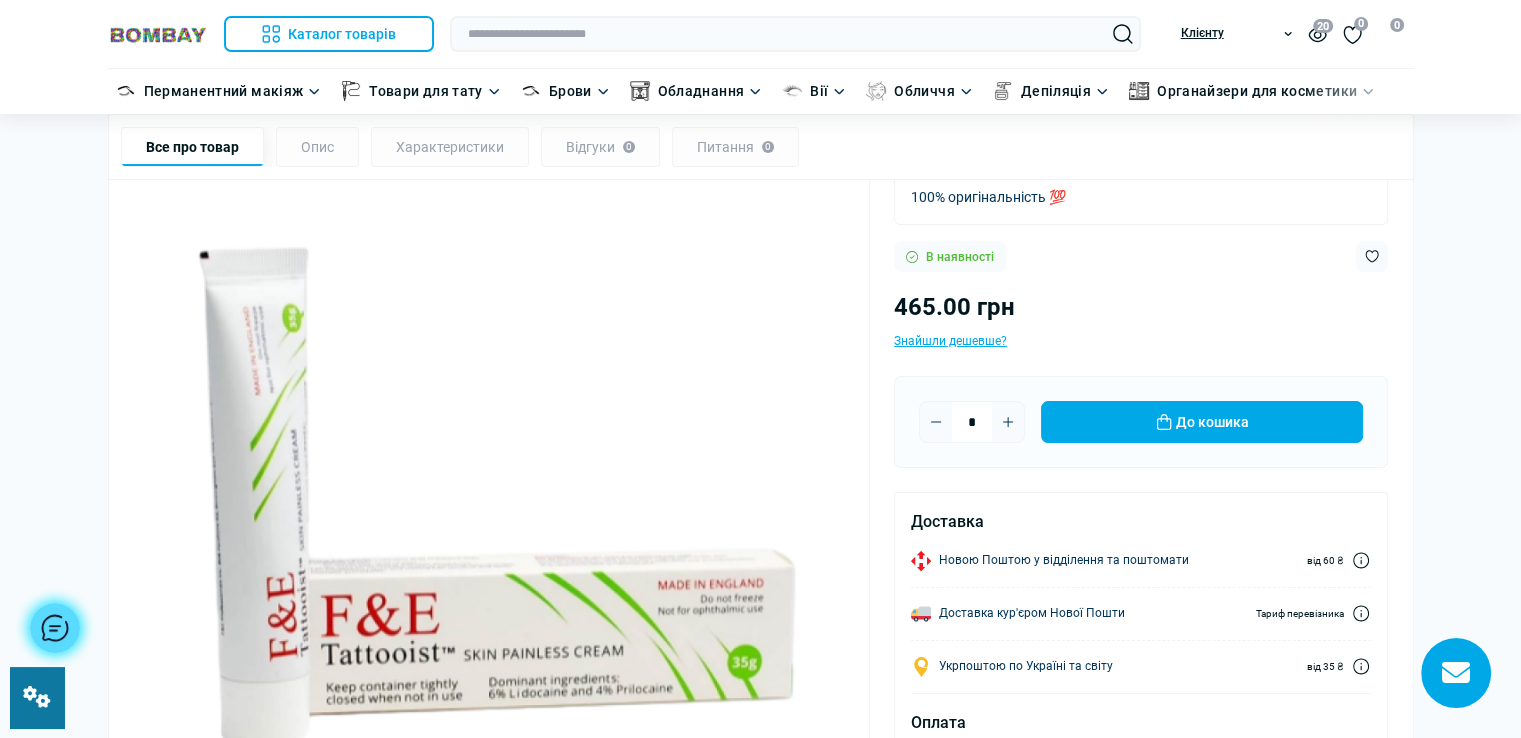 scroll, scrollTop: 200, scrollLeft: 0, axis: vertical 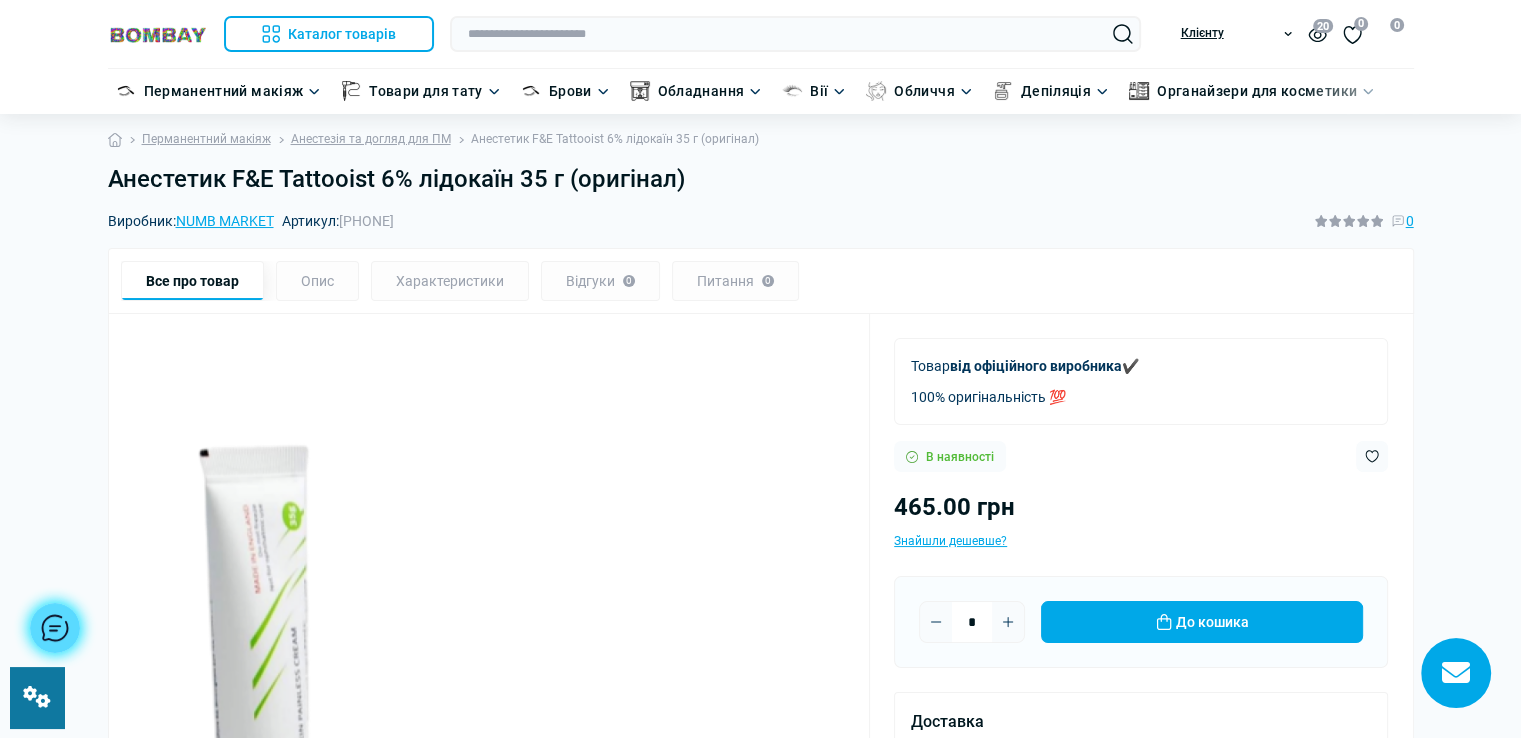 click on "Анестетик F&E Tattooist 6% лідокаїн 35 г (оригінал)" at bounding box center [761, 179] 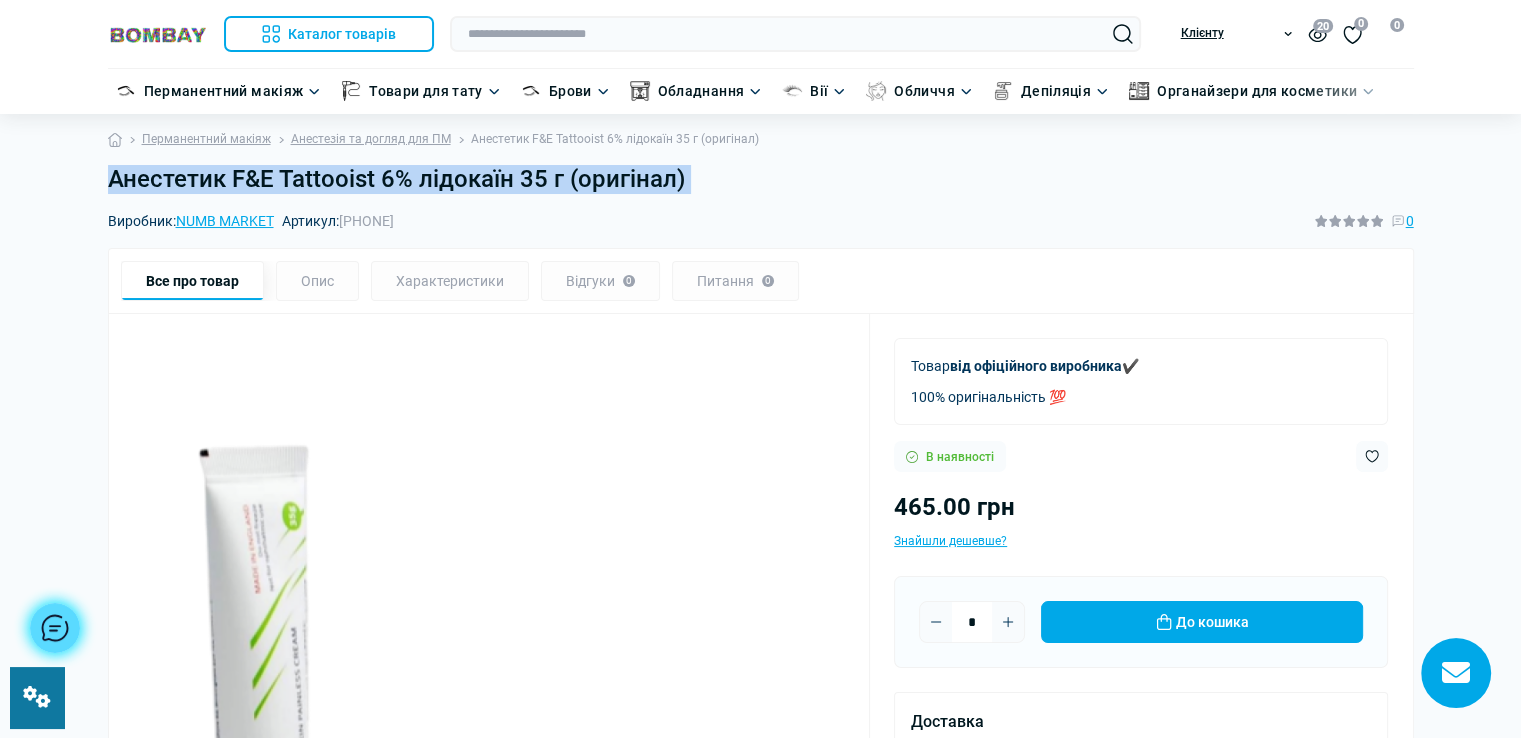 click on "Анестетик F&E Tattooist 6% лідокаїн 35 г (оригінал)" at bounding box center [761, 179] 